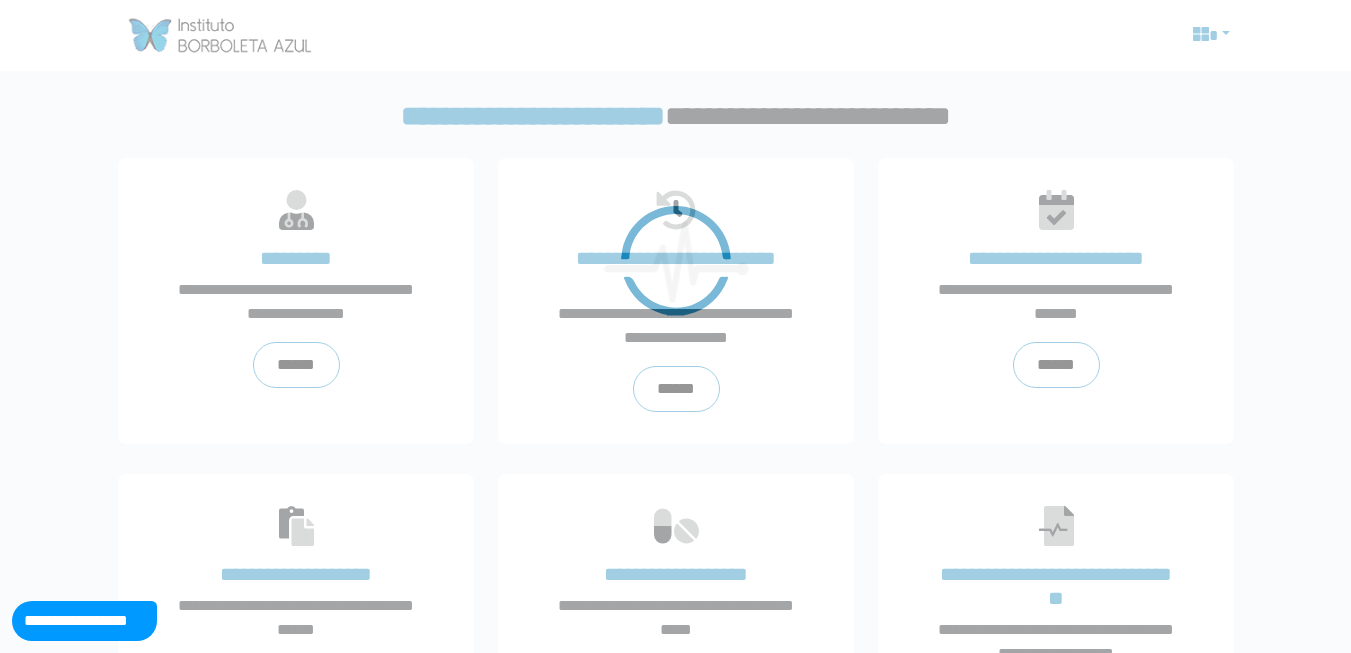 scroll, scrollTop: 0, scrollLeft: 0, axis: both 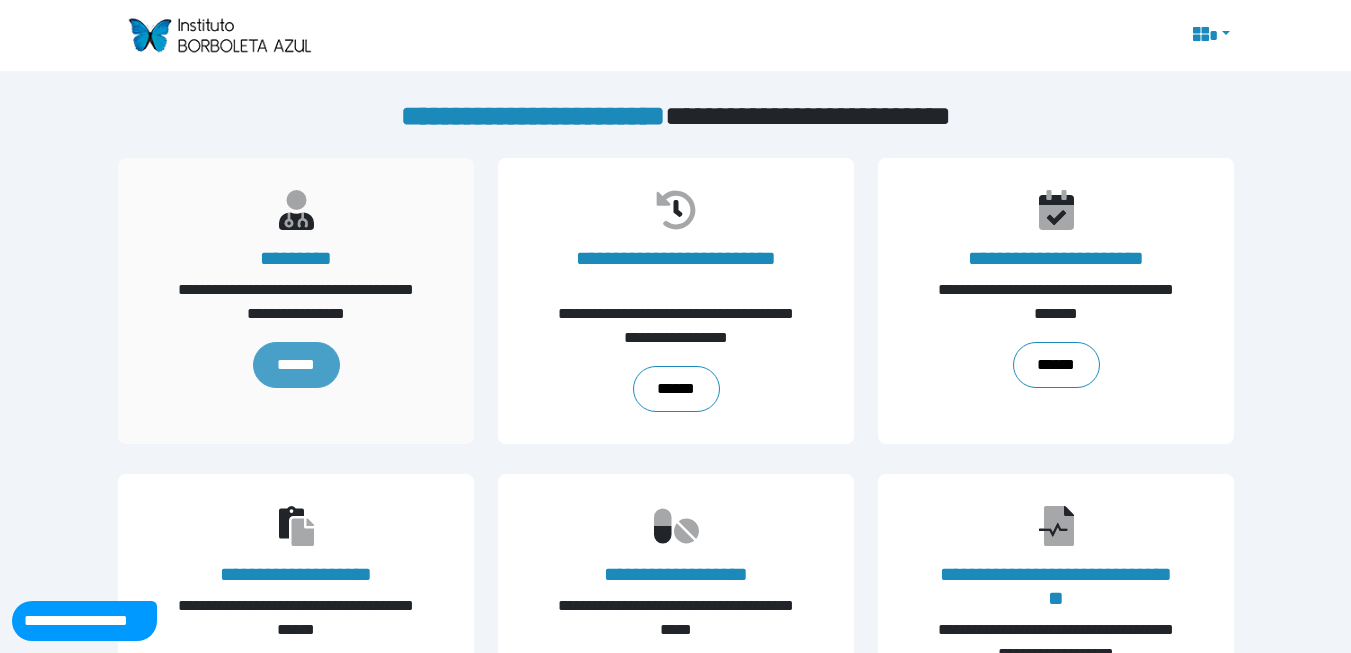 click on "******" at bounding box center (295, 365) 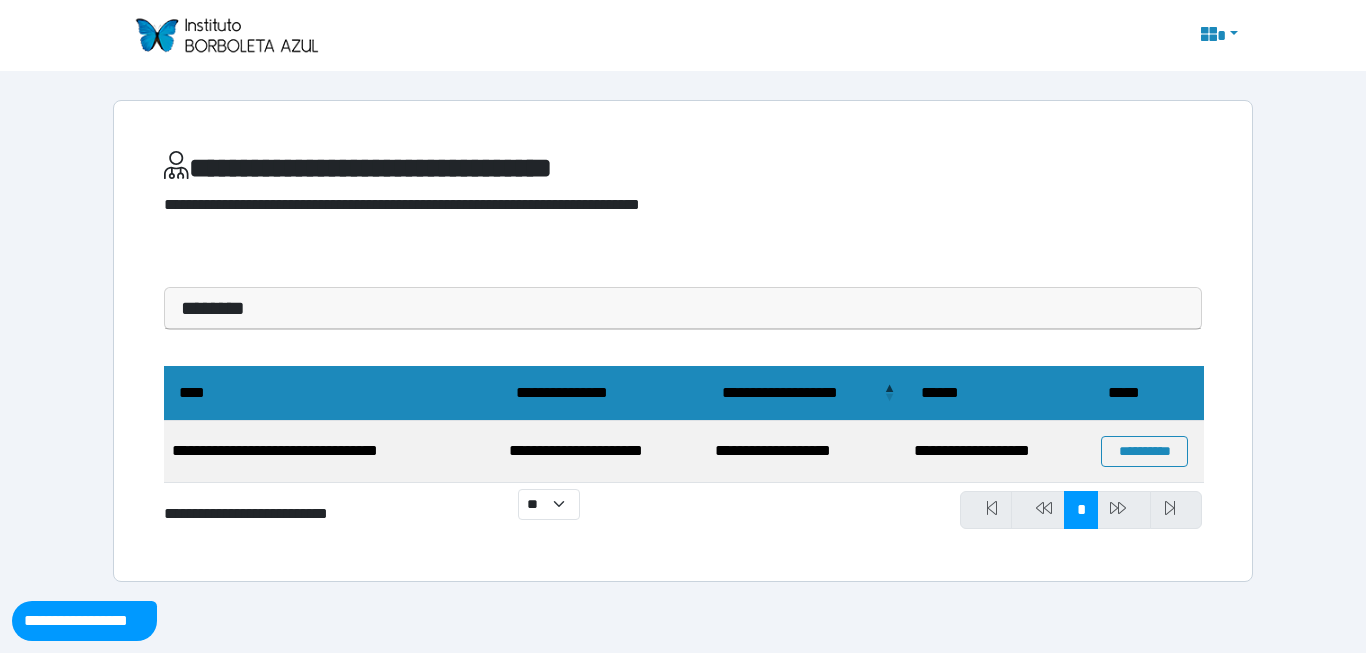 scroll, scrollTop: 0, scrollLeft: 0, axis: both 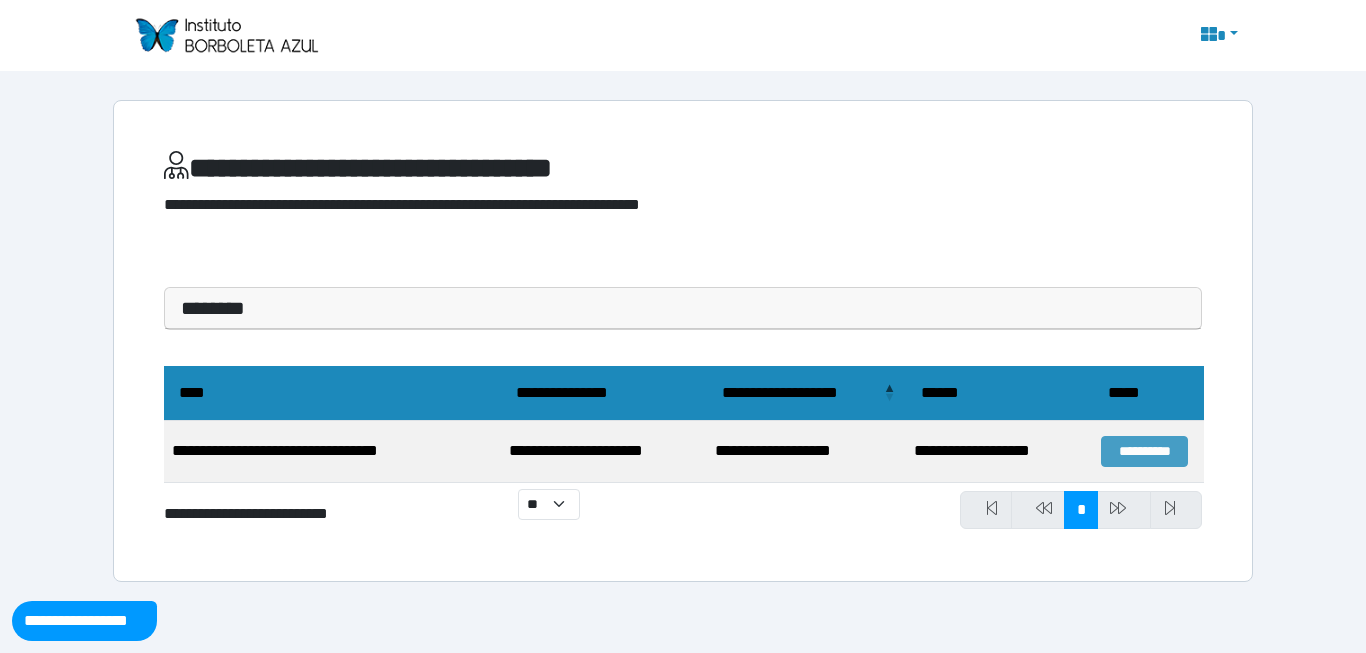 click on "**********" at bounding box center (1144, 451) 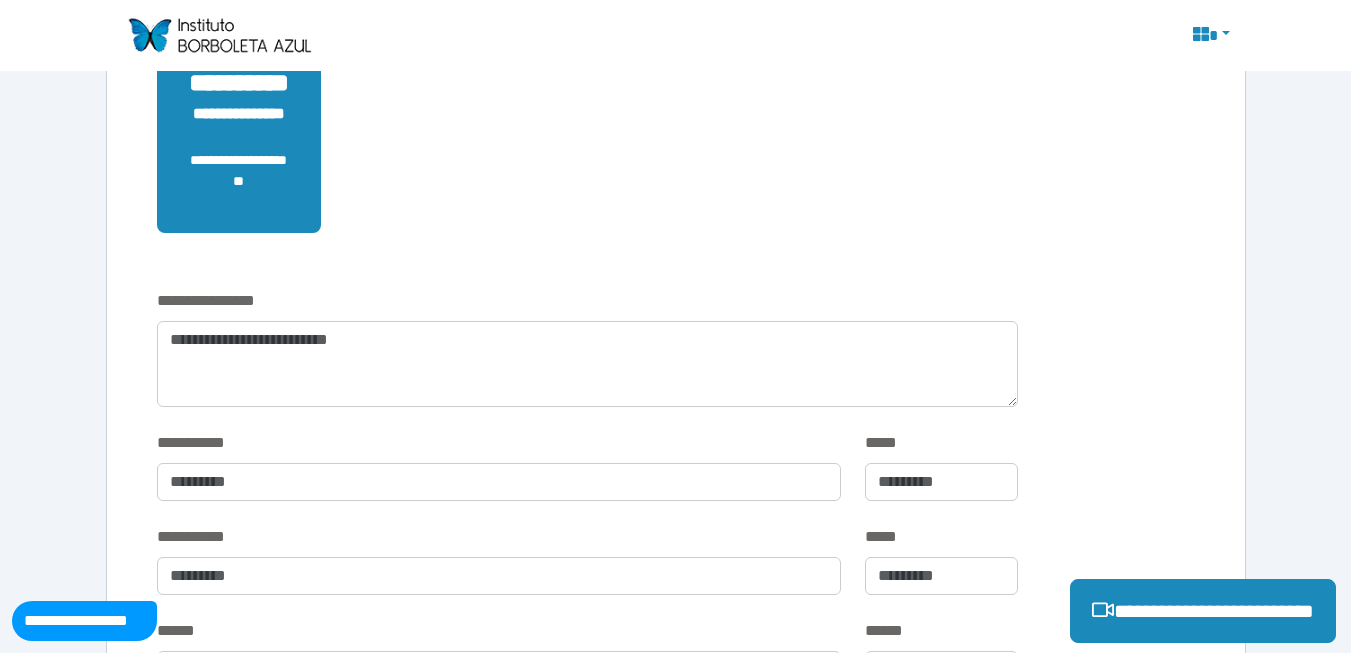 scroll, scrollTop: 500, scrollLeft: 0, axis: vertical 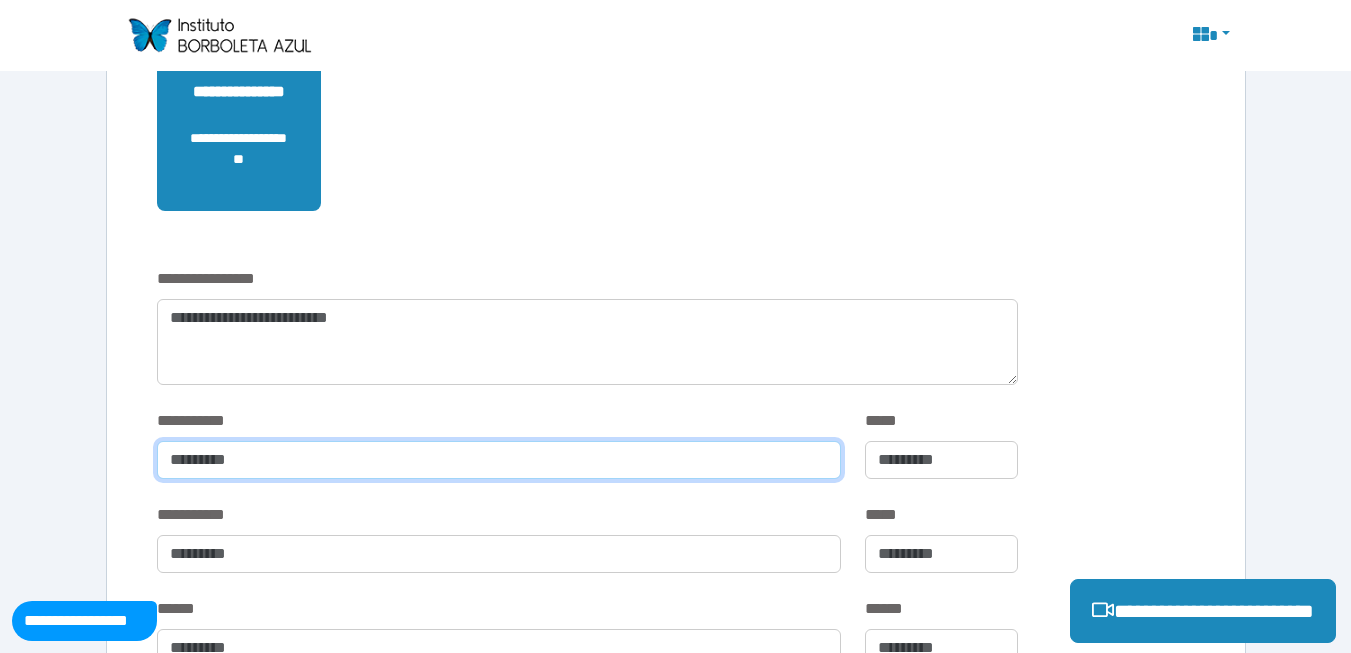 click at bounding box center (499, 460) 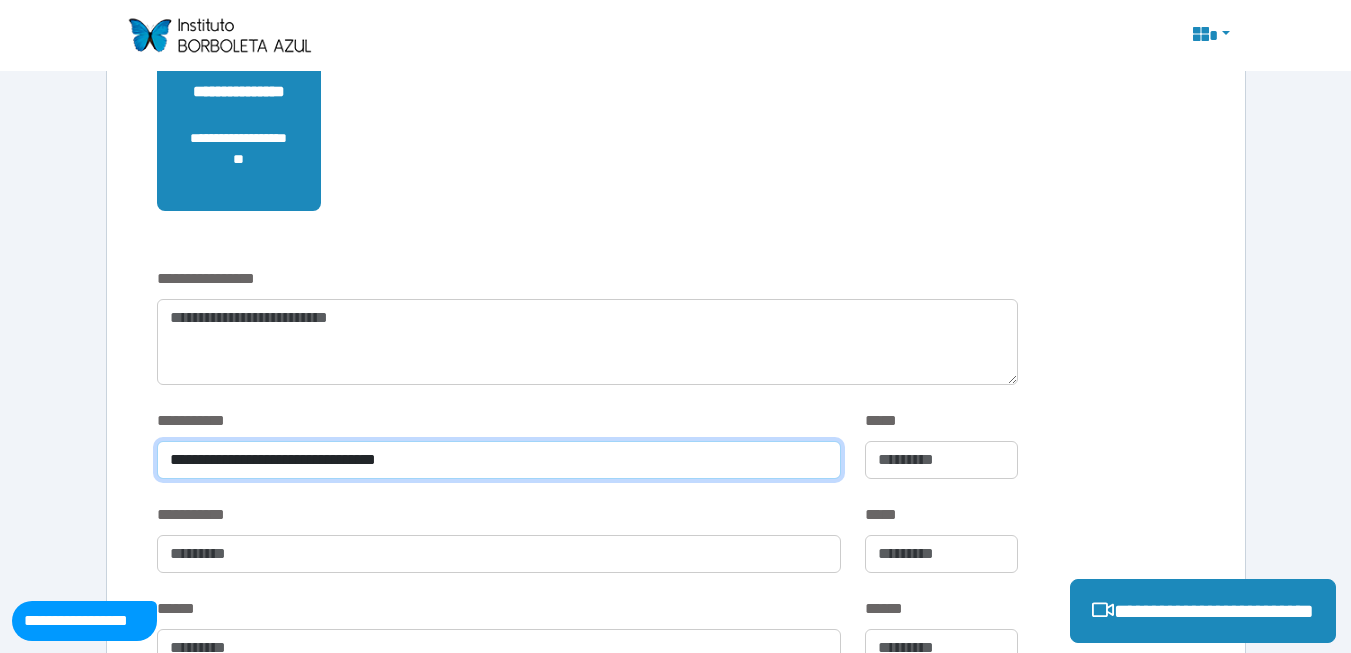 type on "**********" 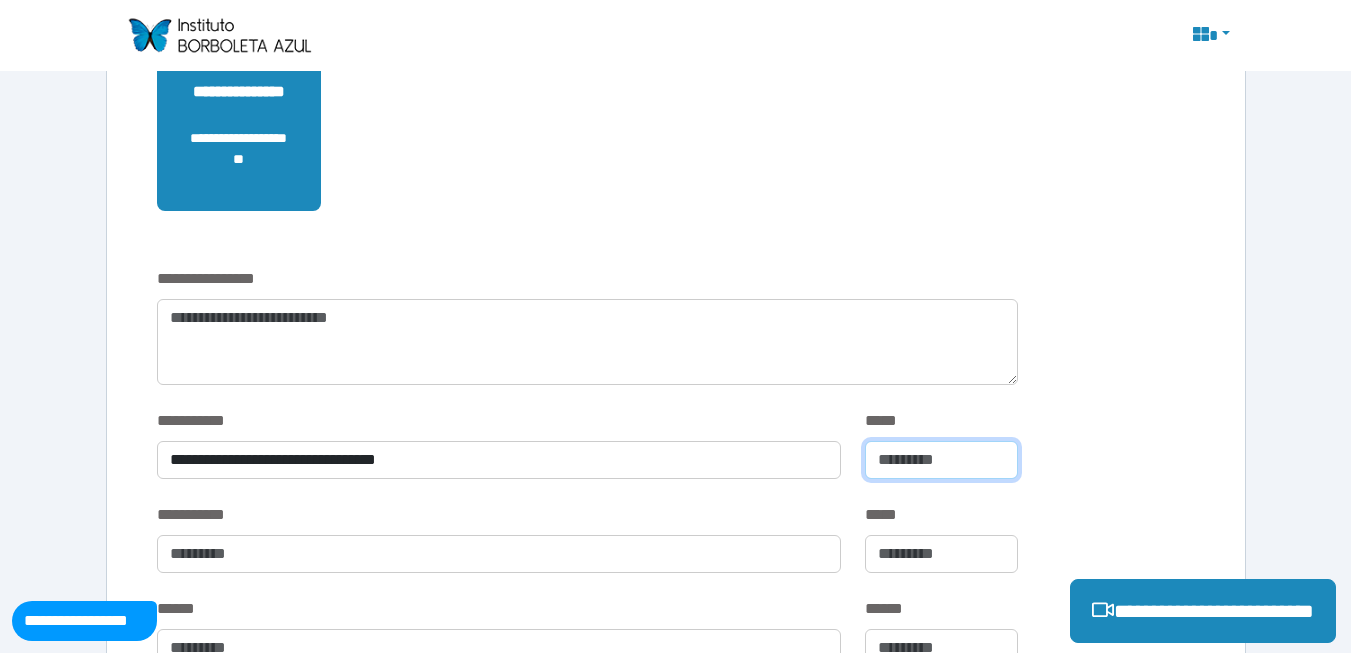 click at bounding box center [941, 460] 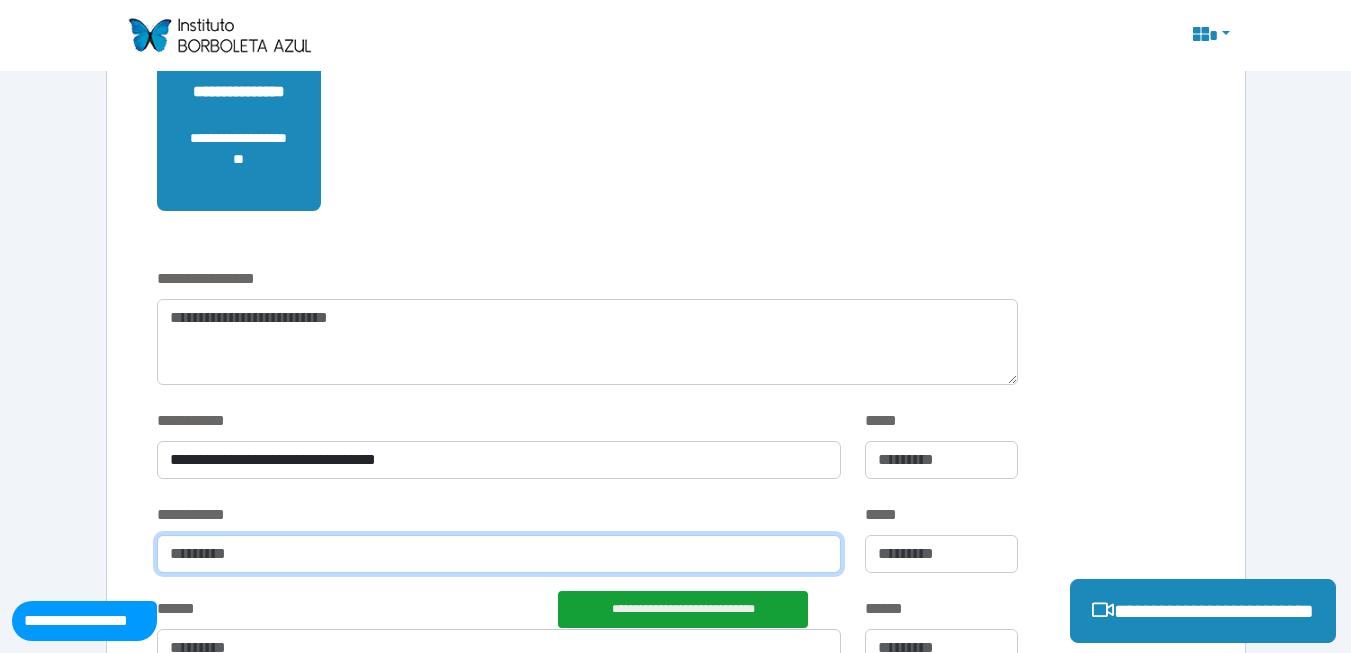 click at bounding box center [499, 554] 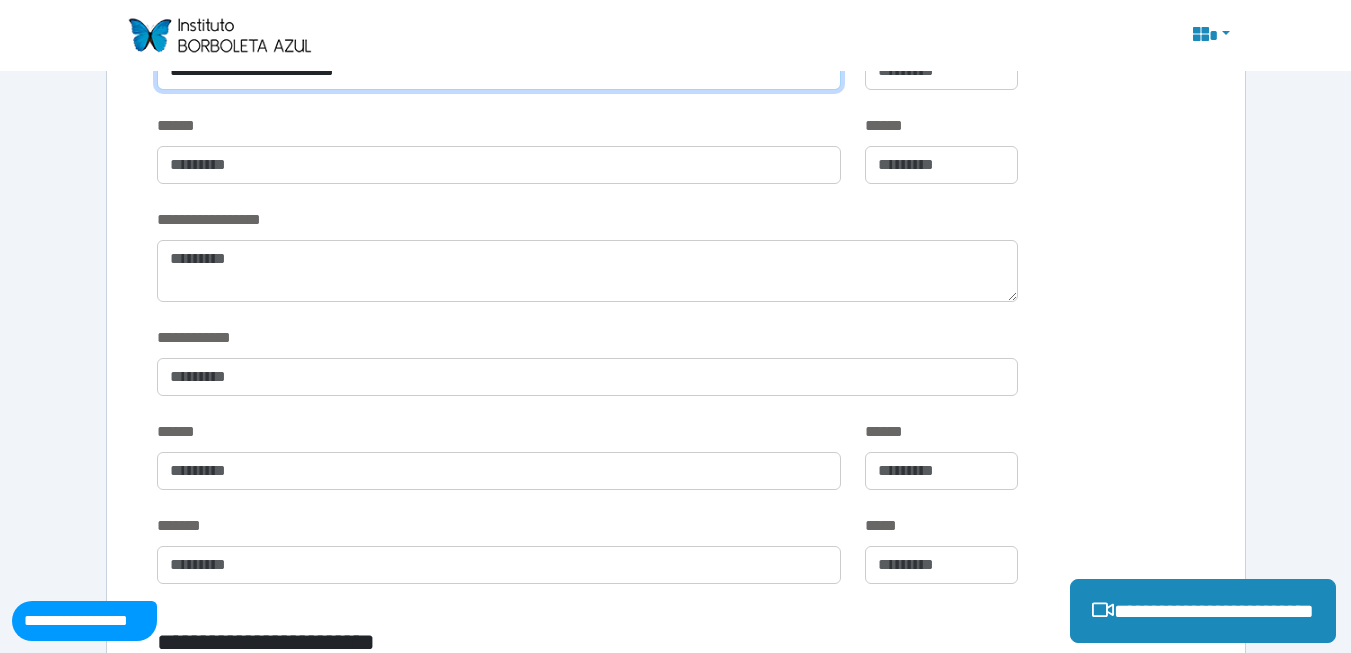 scroll, scrollTop: 1000, scrollLeft: 0, axis: vertical 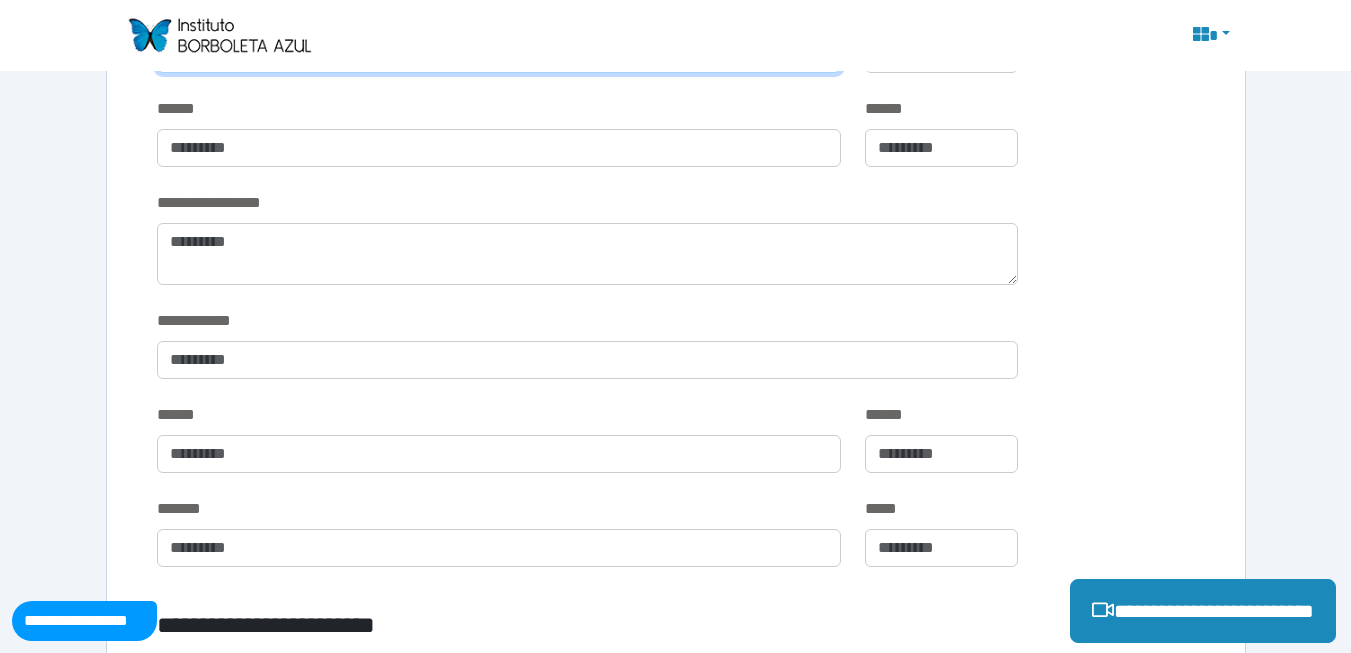 type on "**********" 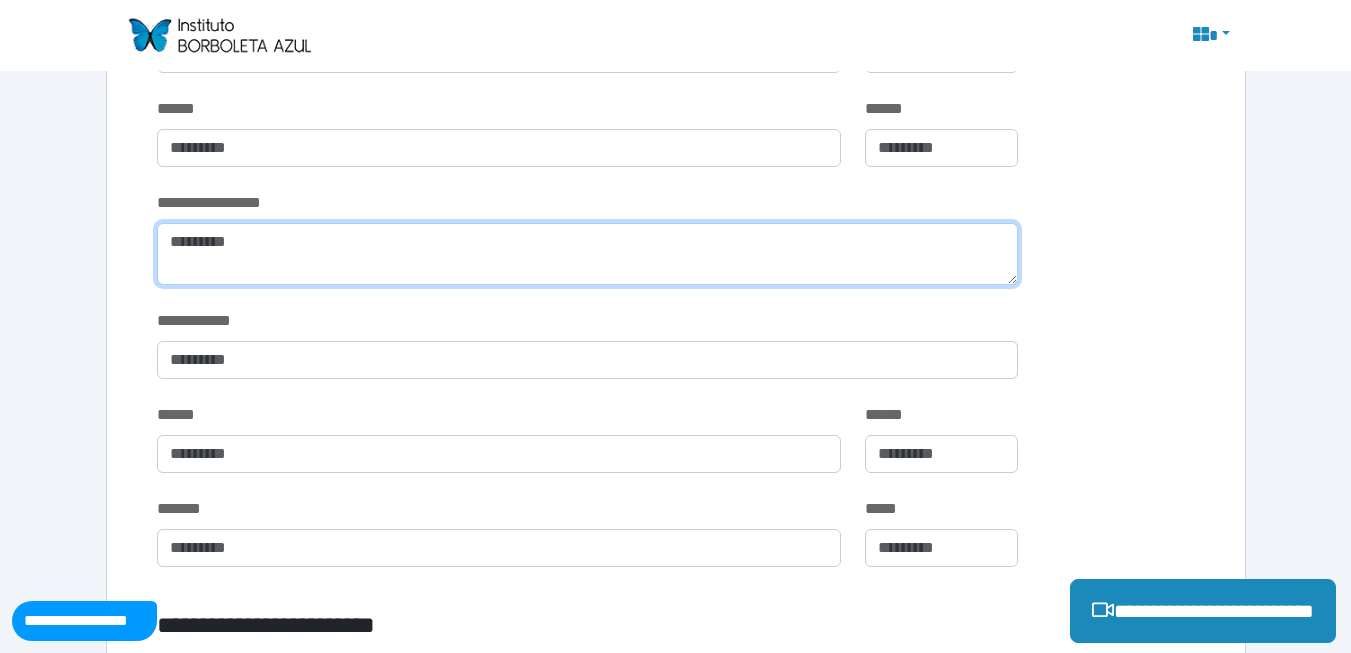 click at bounding box center [587, 254] 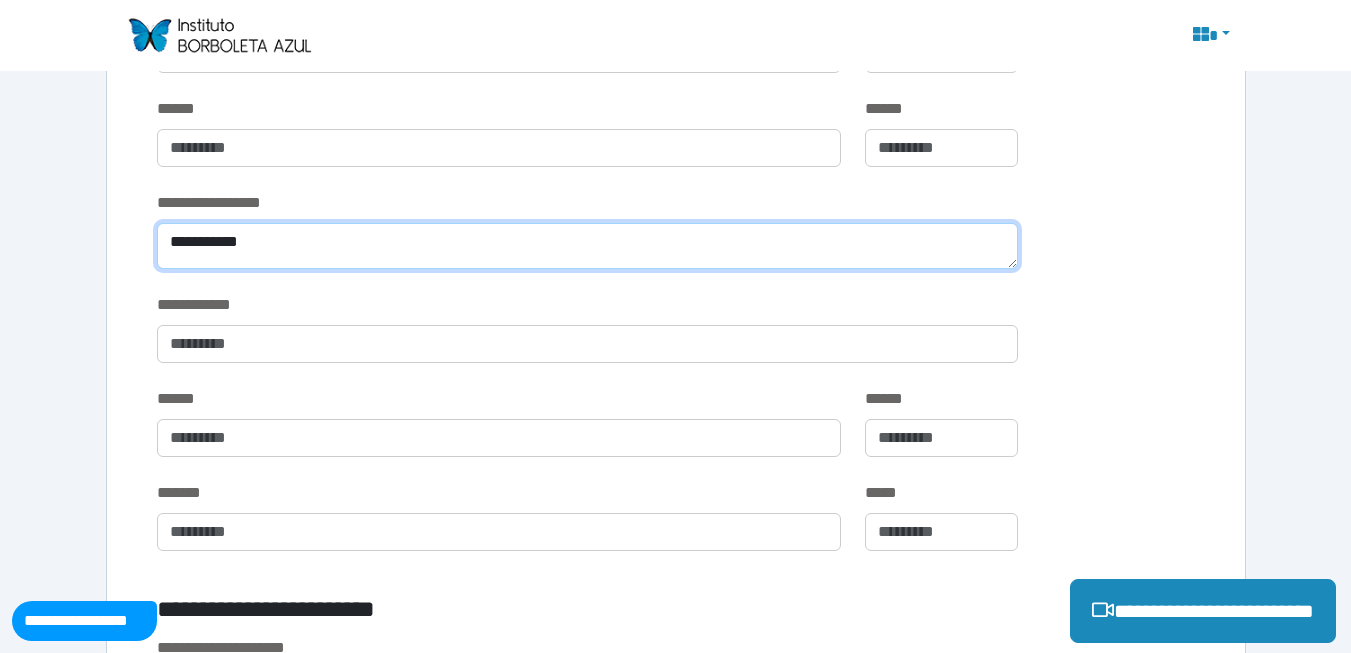 type on "**********" 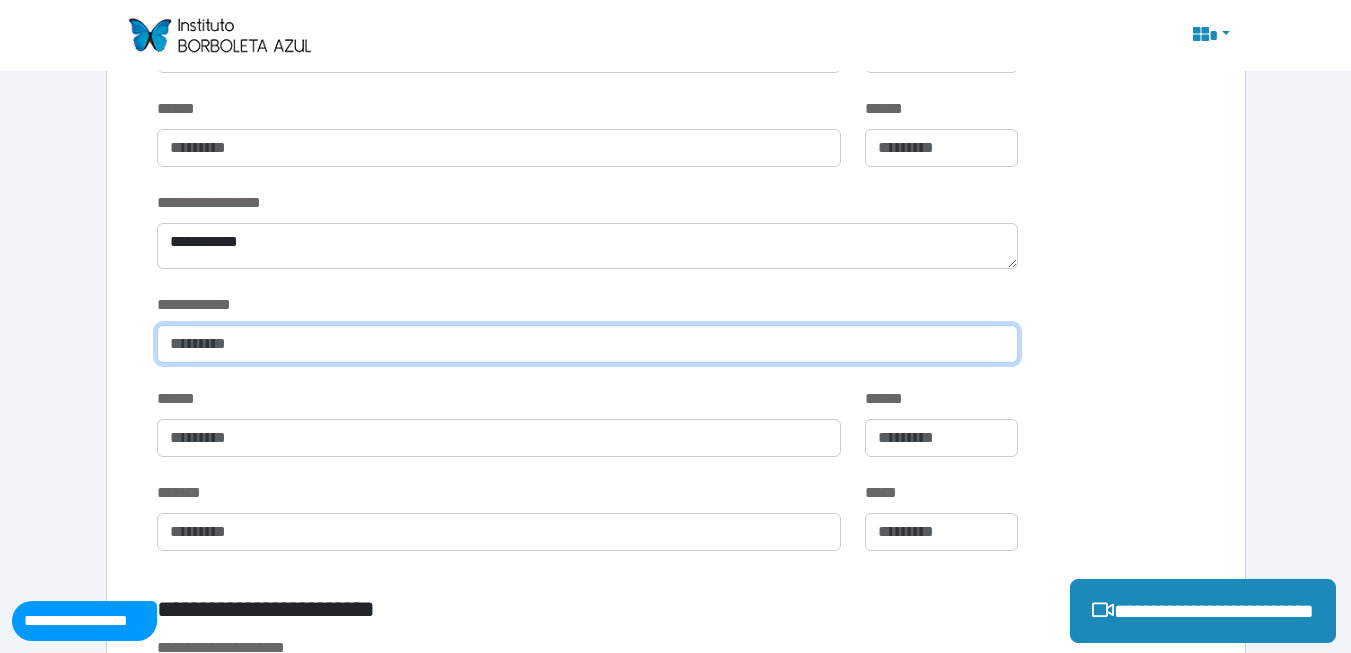 click at bounding box center [587, 344] 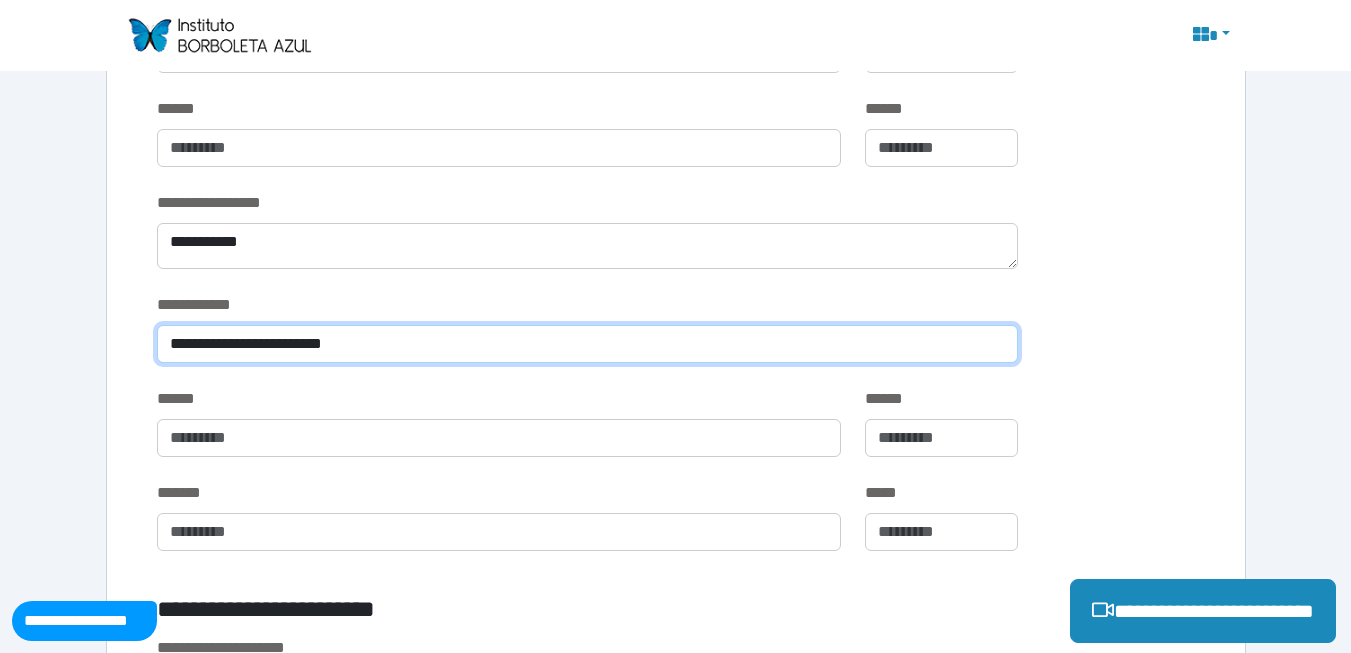 type on "**********" 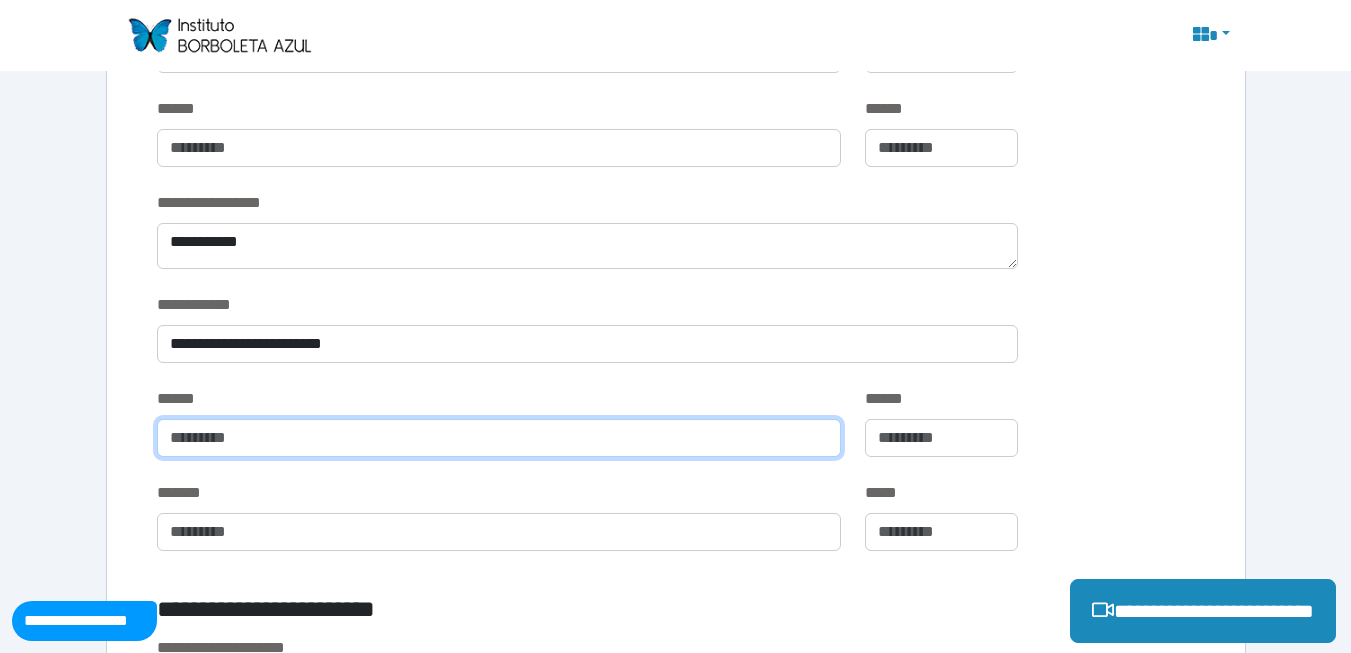 click at bounding box center (499, 438) 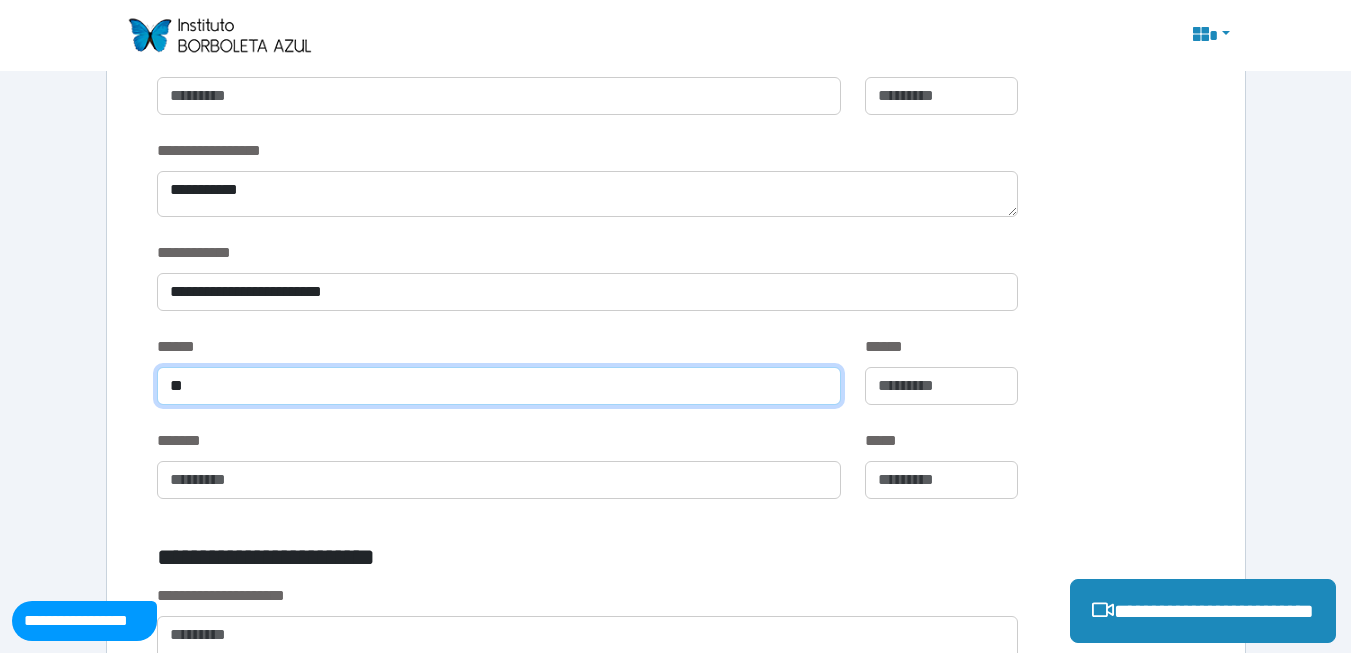 scroll, scrollTop: 1100, scrollLeft: 0, axis: vertical 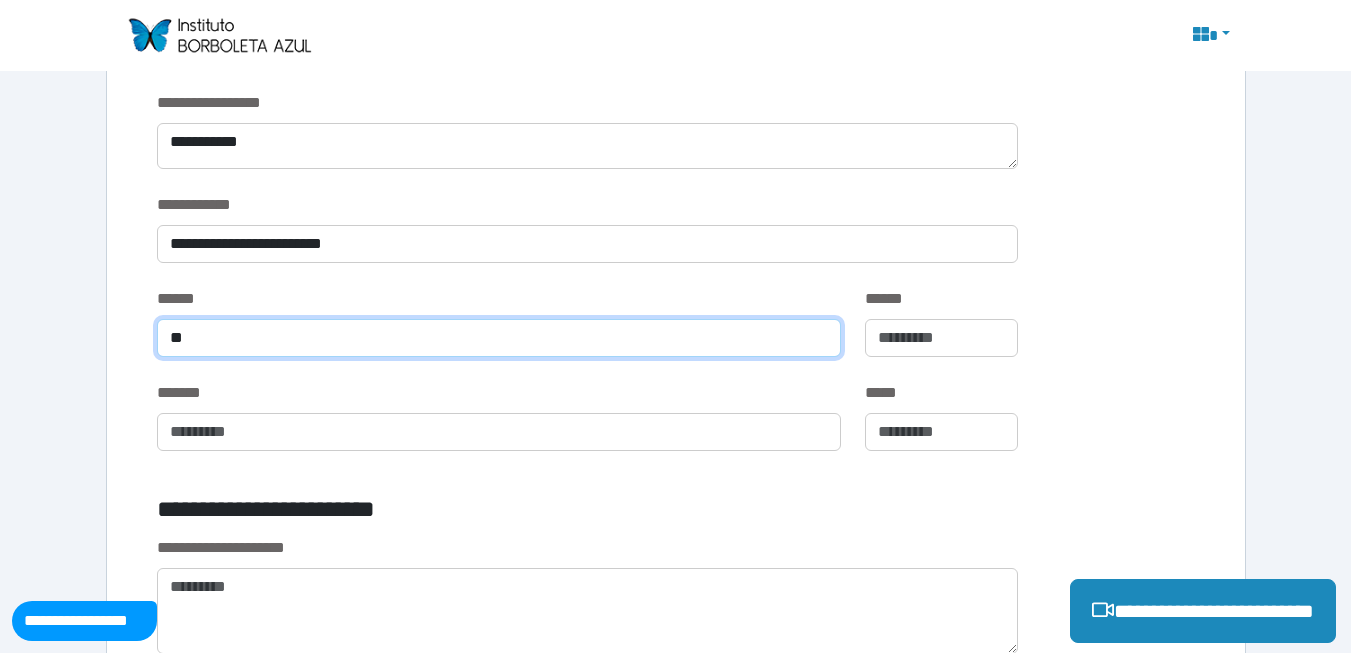 type on "**" 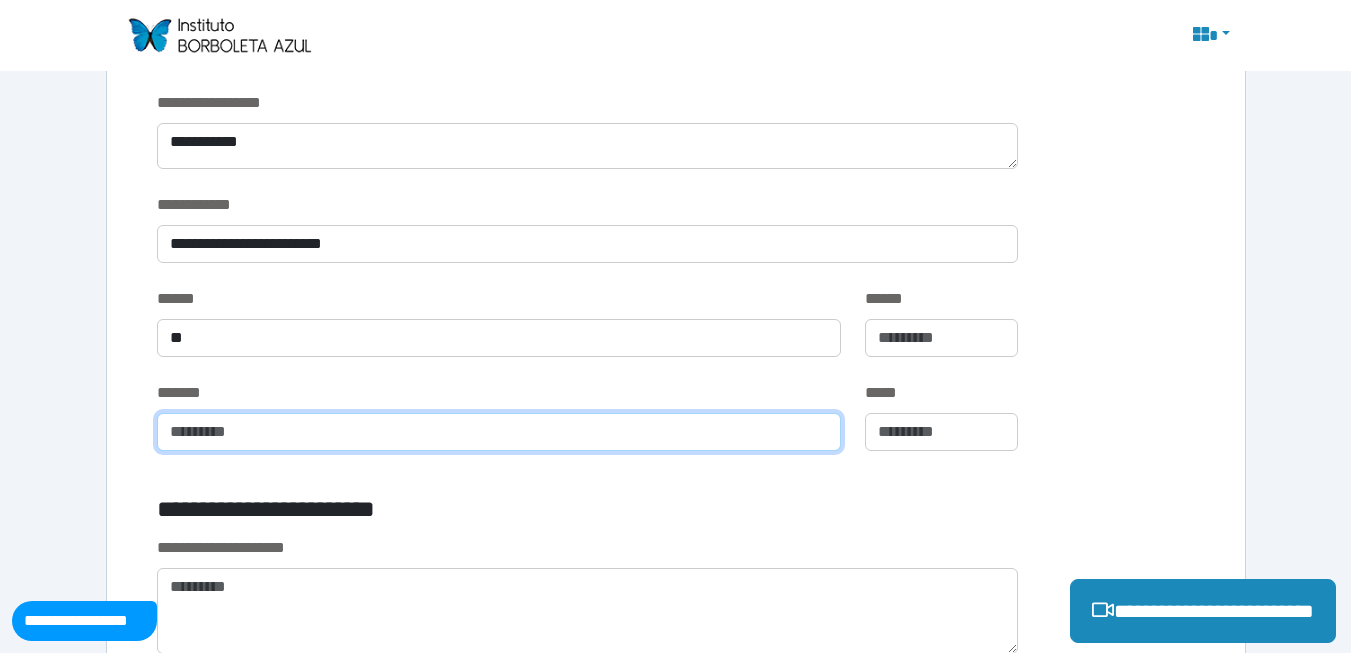 click at bounding box center [499, 432] 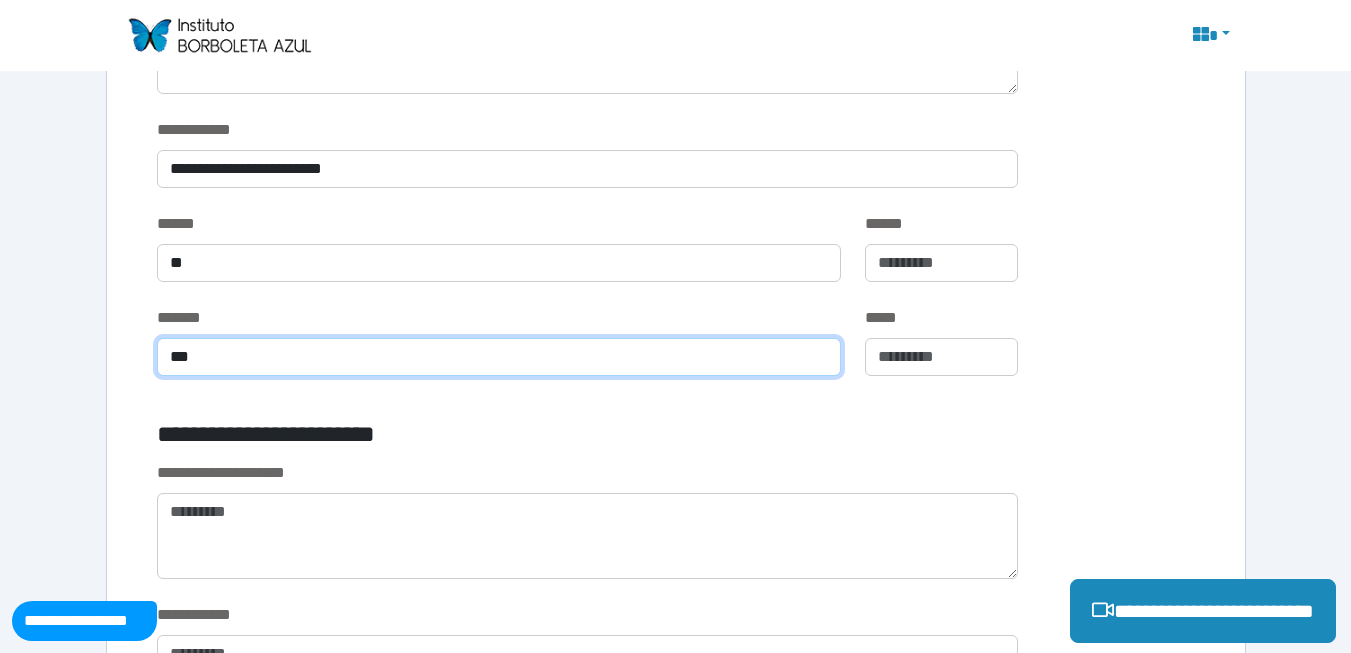 scroll, scrollTop: 1300, scrollLeft: 0, axis: vertical 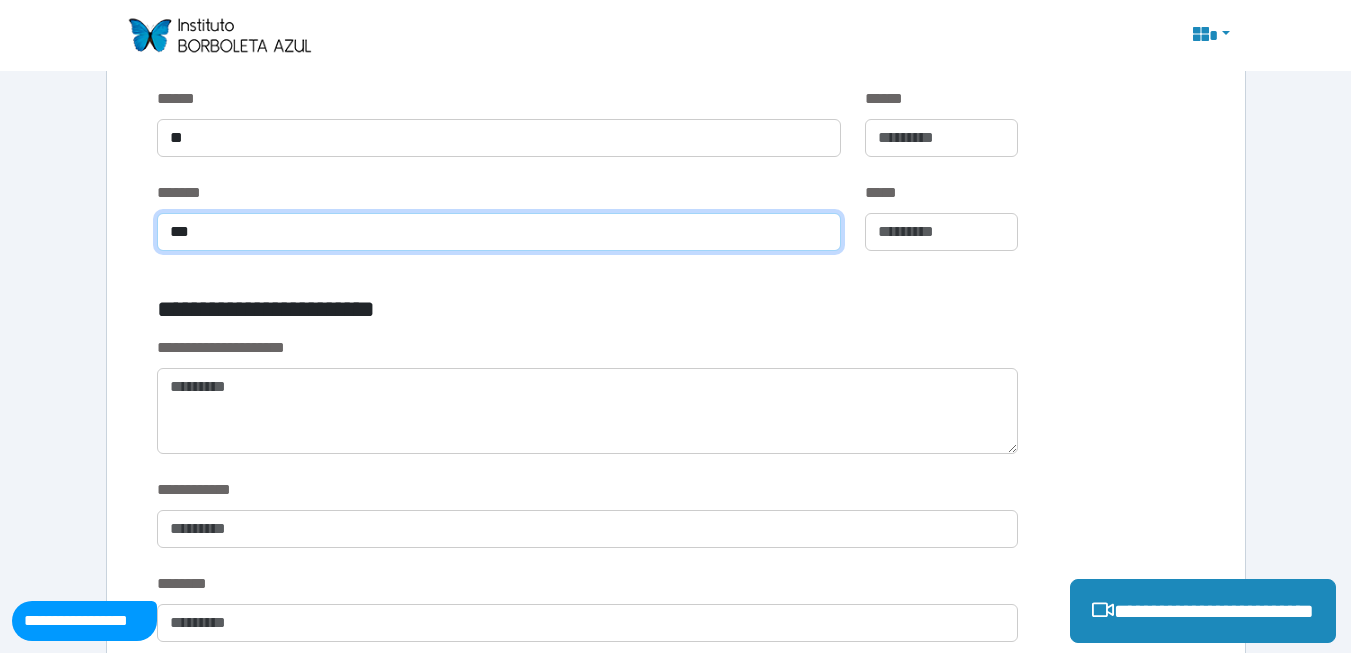 type on "***" 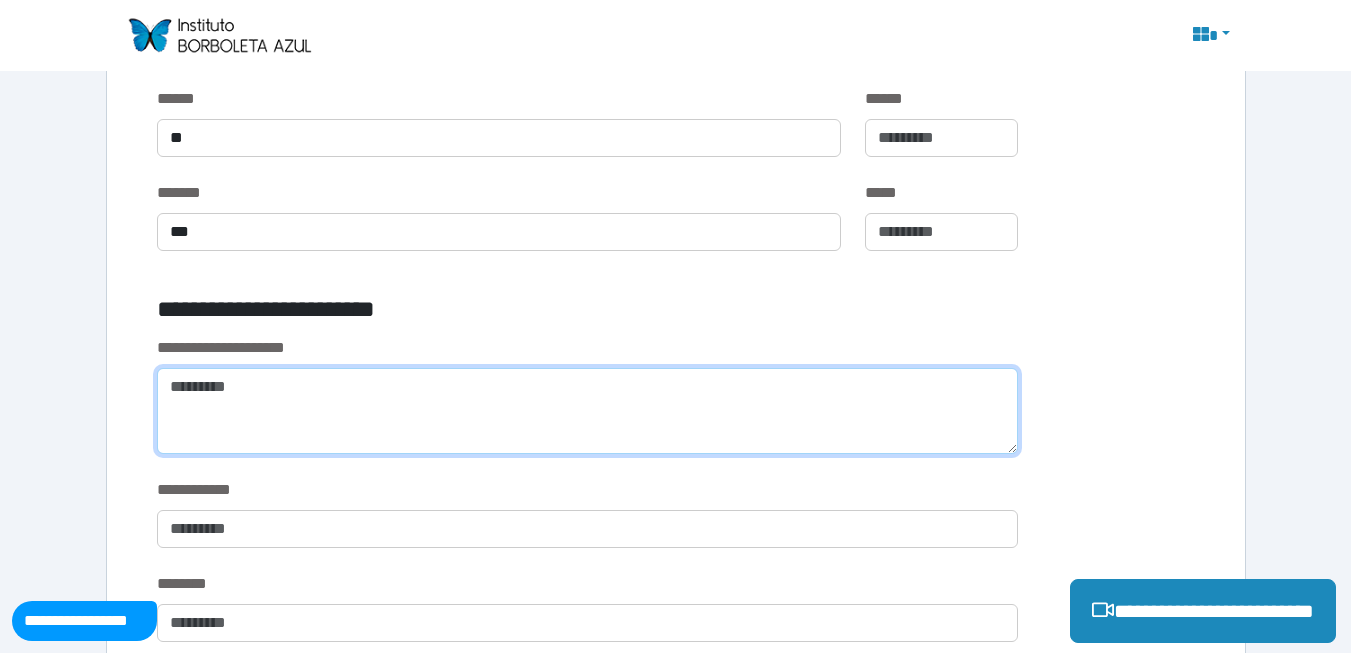 click at bounding box center (587, 411) 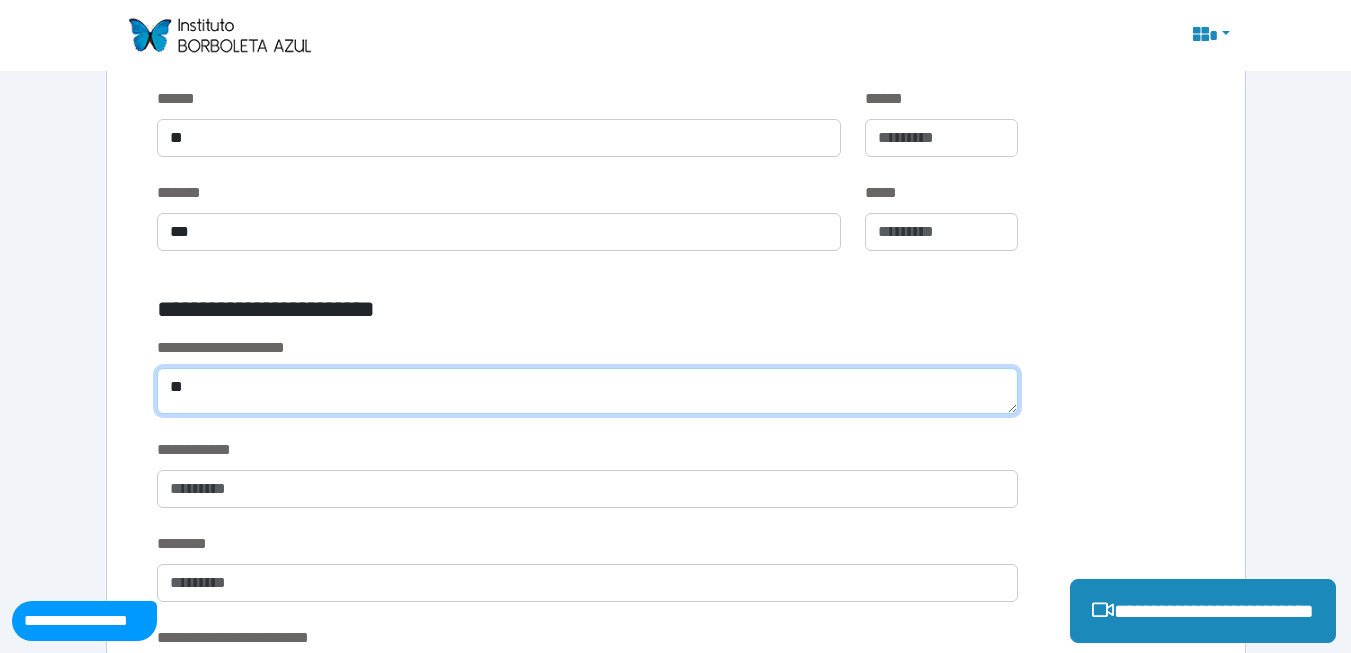 type on "*" 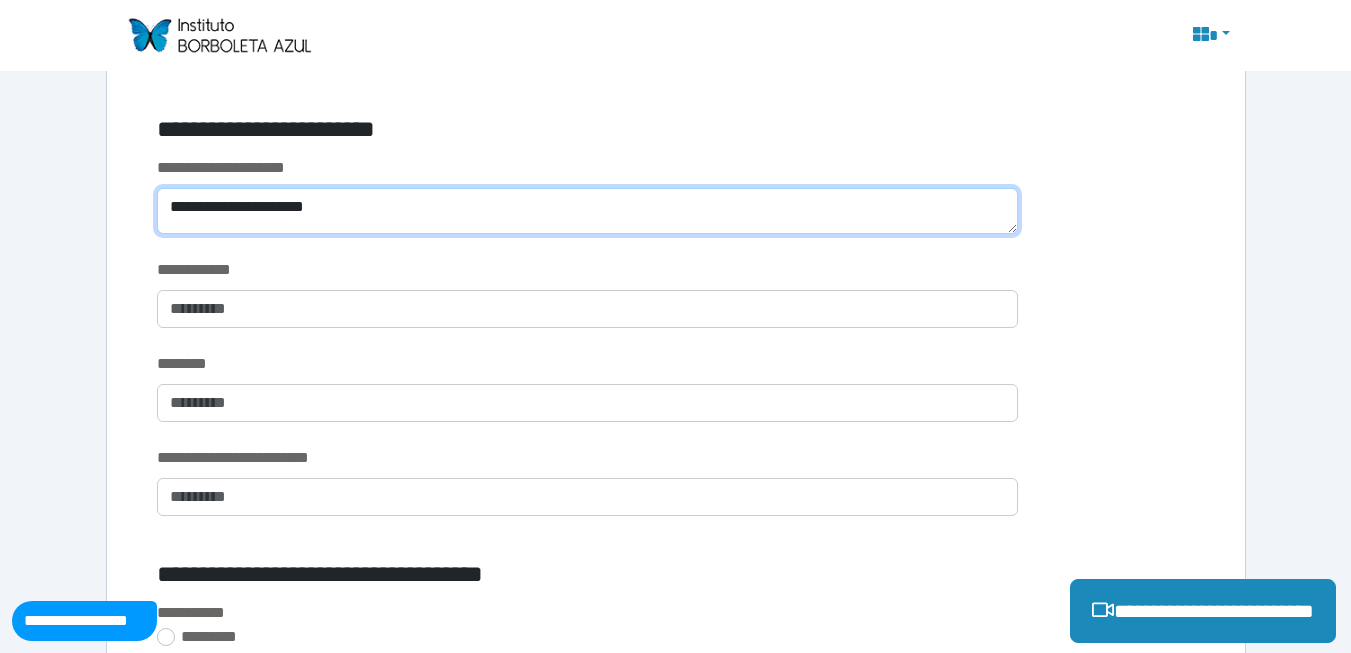 scroll, scrollTop: 1500, scrollLeft: 0, axis: vertical 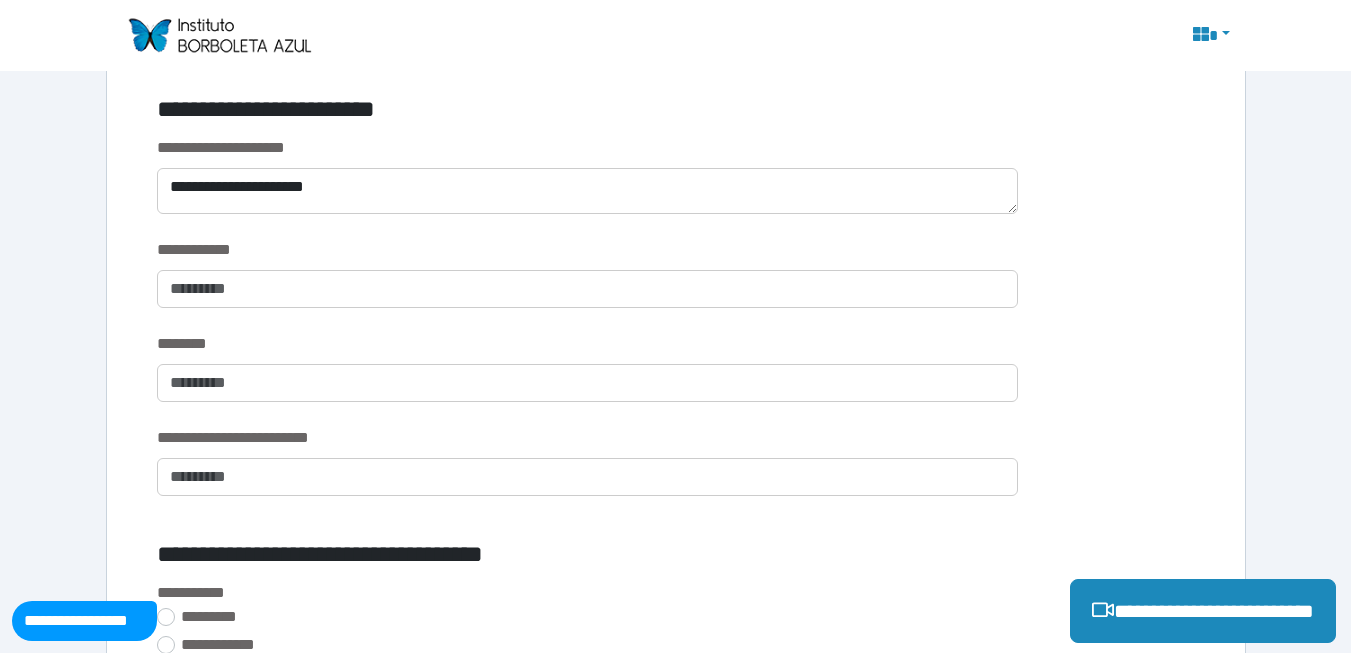 drag, startPoint x: 292, startPoint y: 191, endPoint x: 30, endPoint y: 327, distance: 295.19485 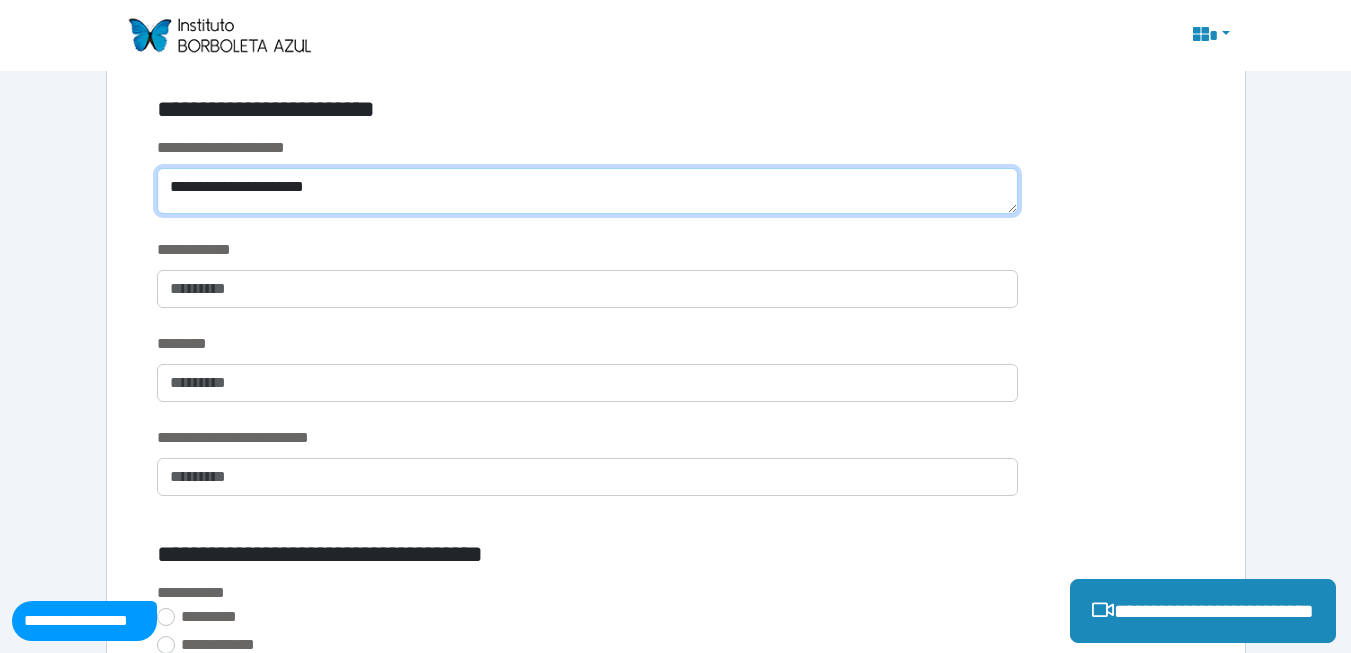 type on "**********" 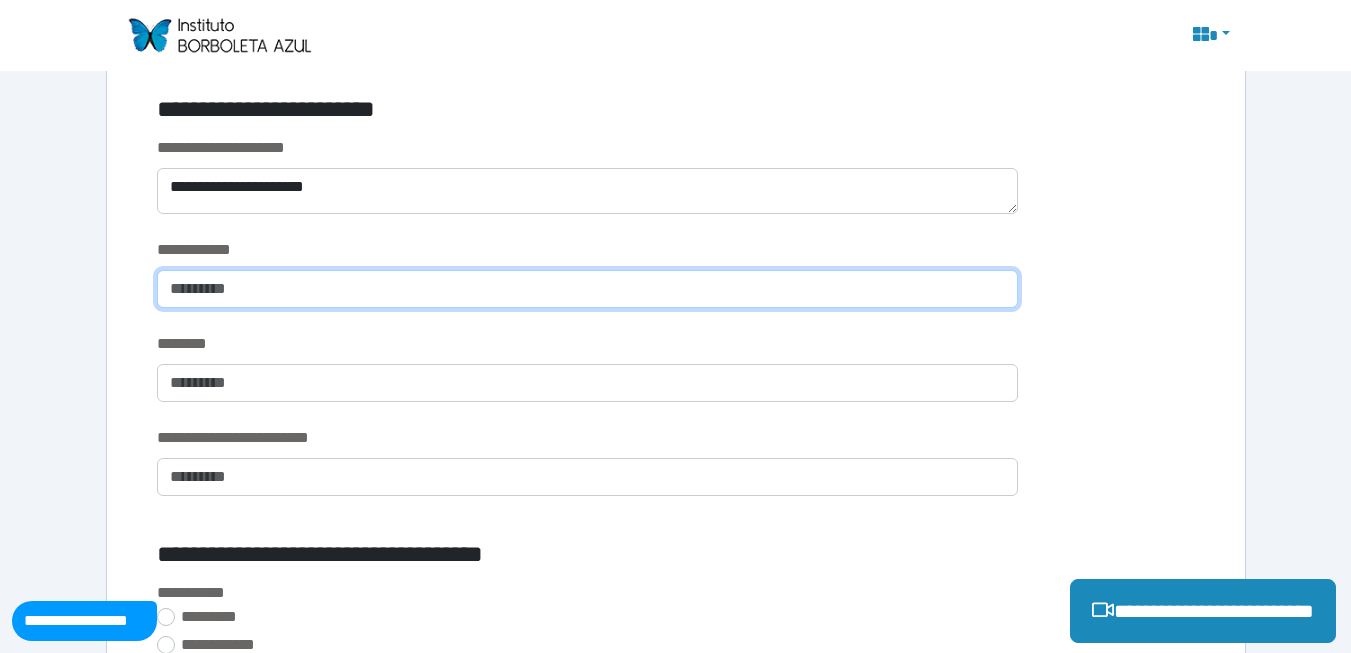 click at bounding box center [587, 289] 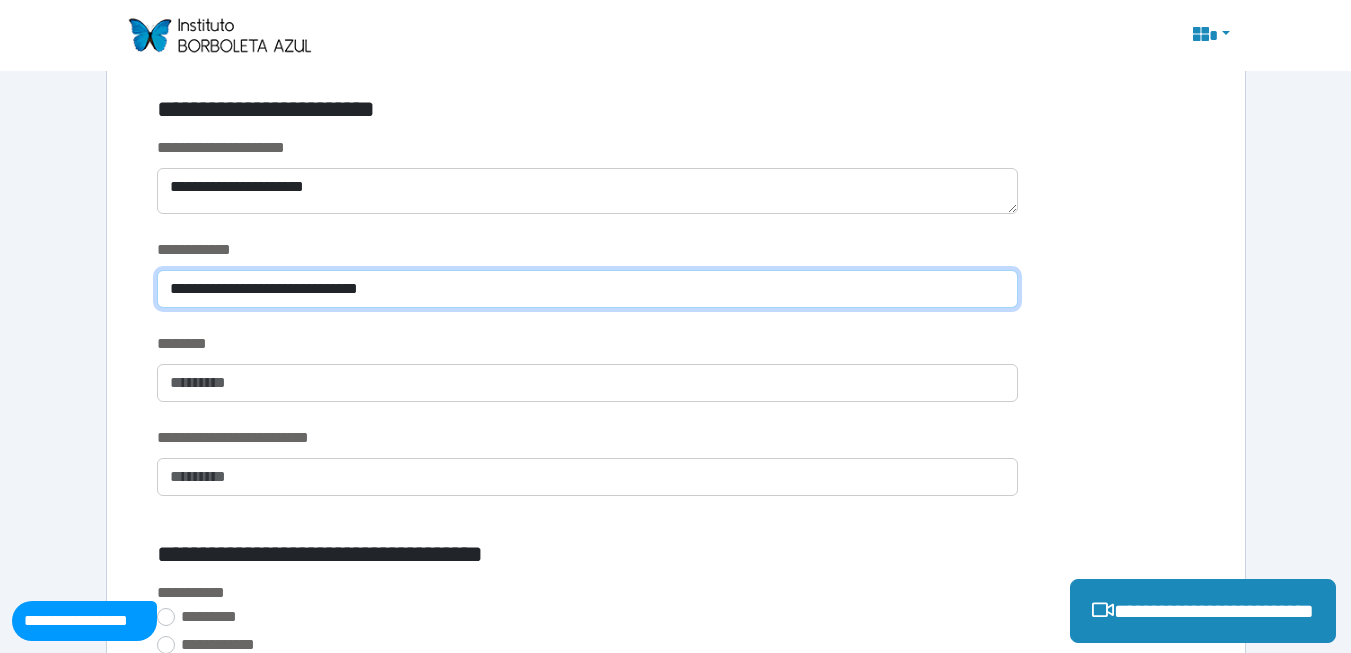 type on "**********" 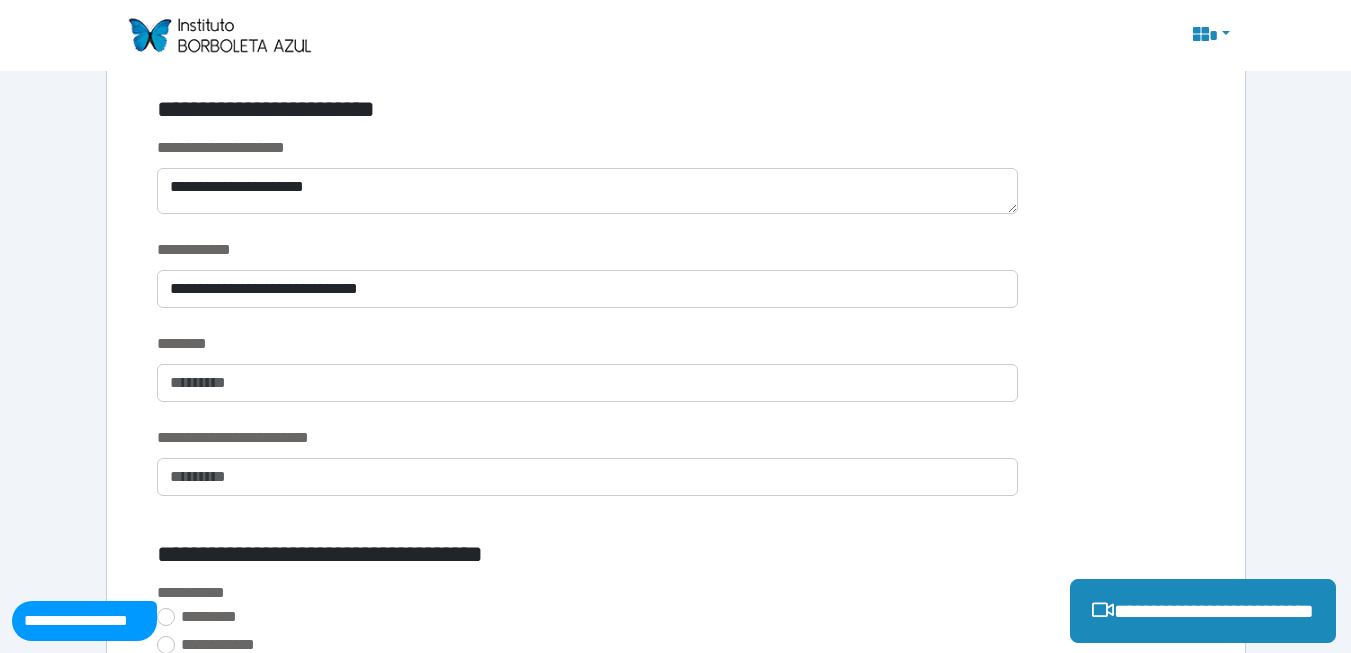 drag, startPoint x: 391, startPoint y: 293, endPoint x: 74, endPoint y: 369, distance: 325.98312 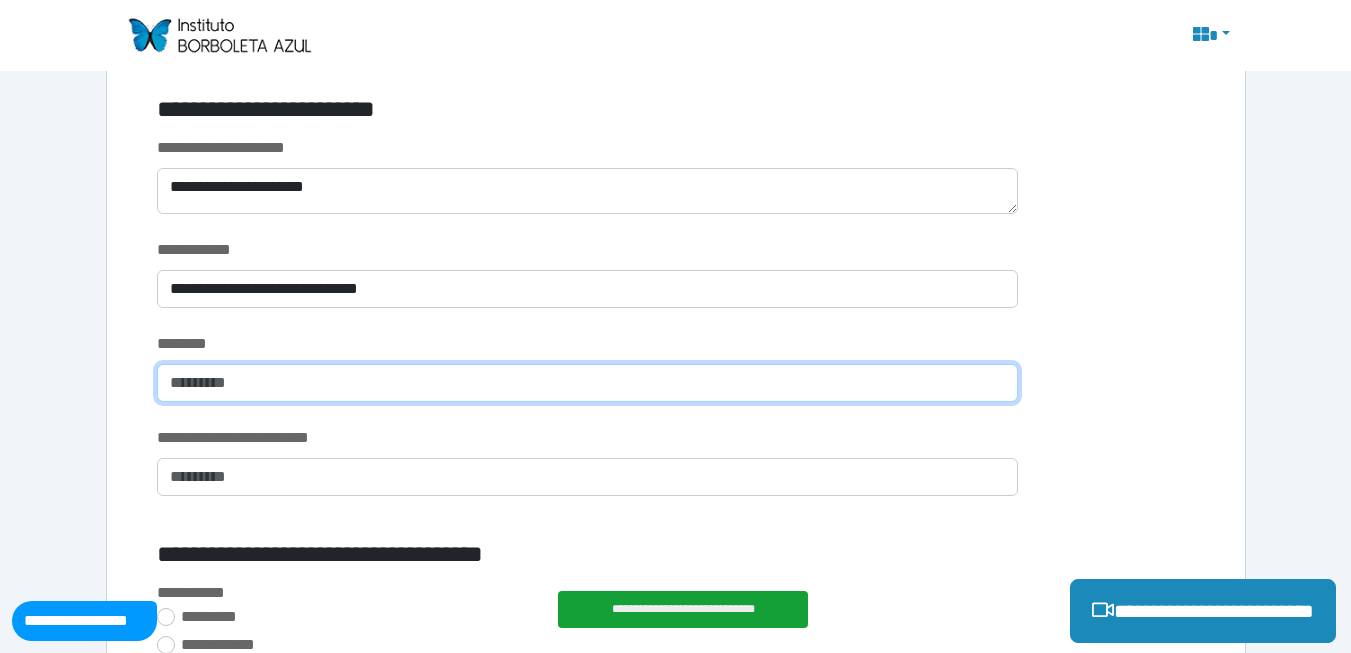 click at bounding box center [587, 383] 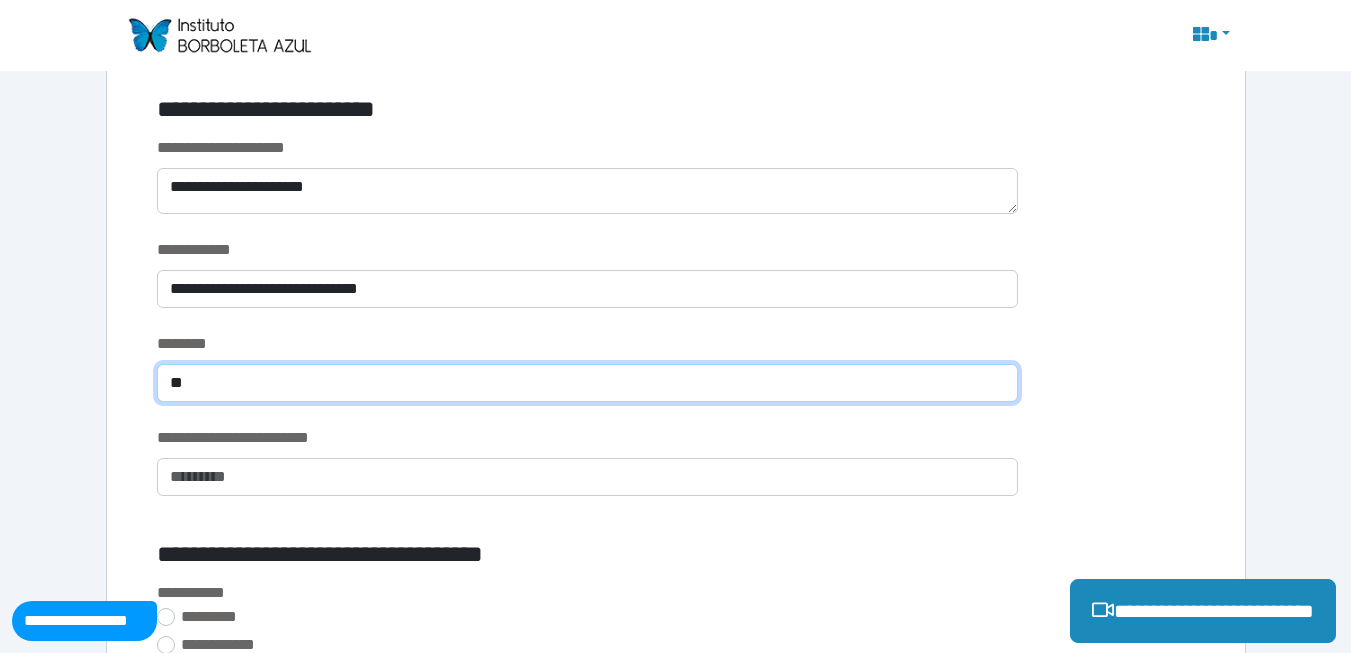 type on "*" 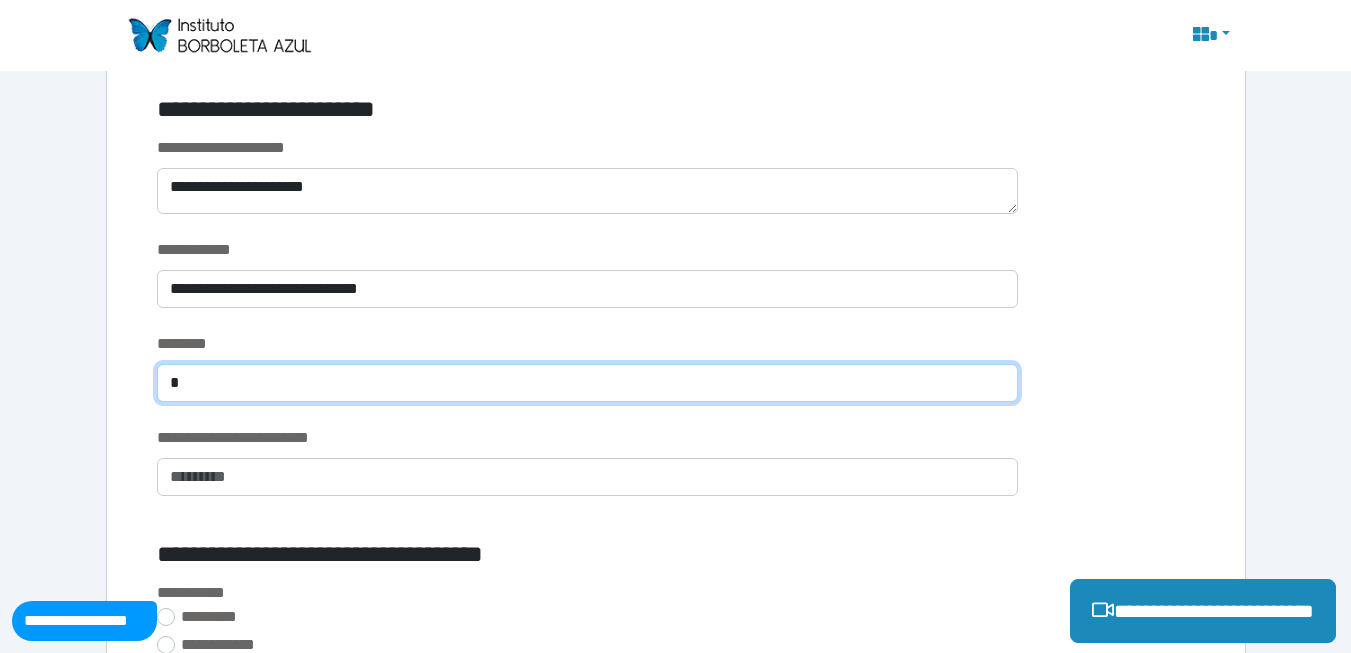 type 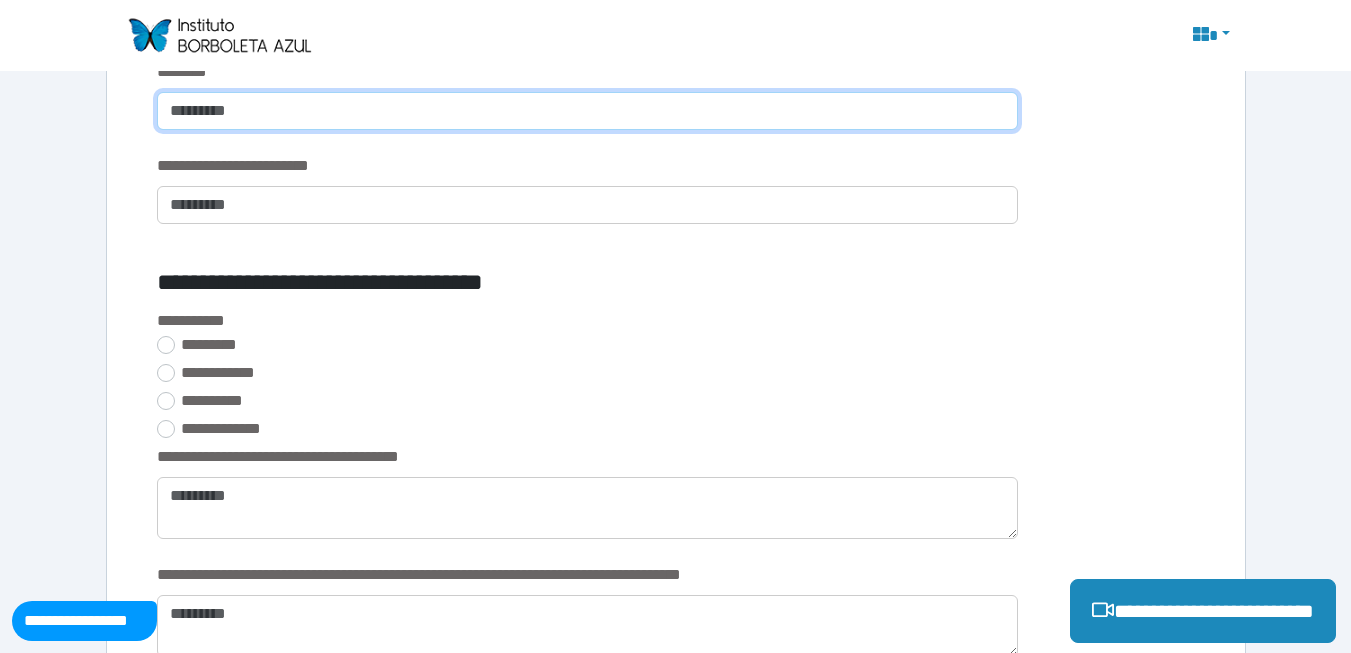 scroll, scrollTop: 1800, scrollLeft: 0, axis: vertical 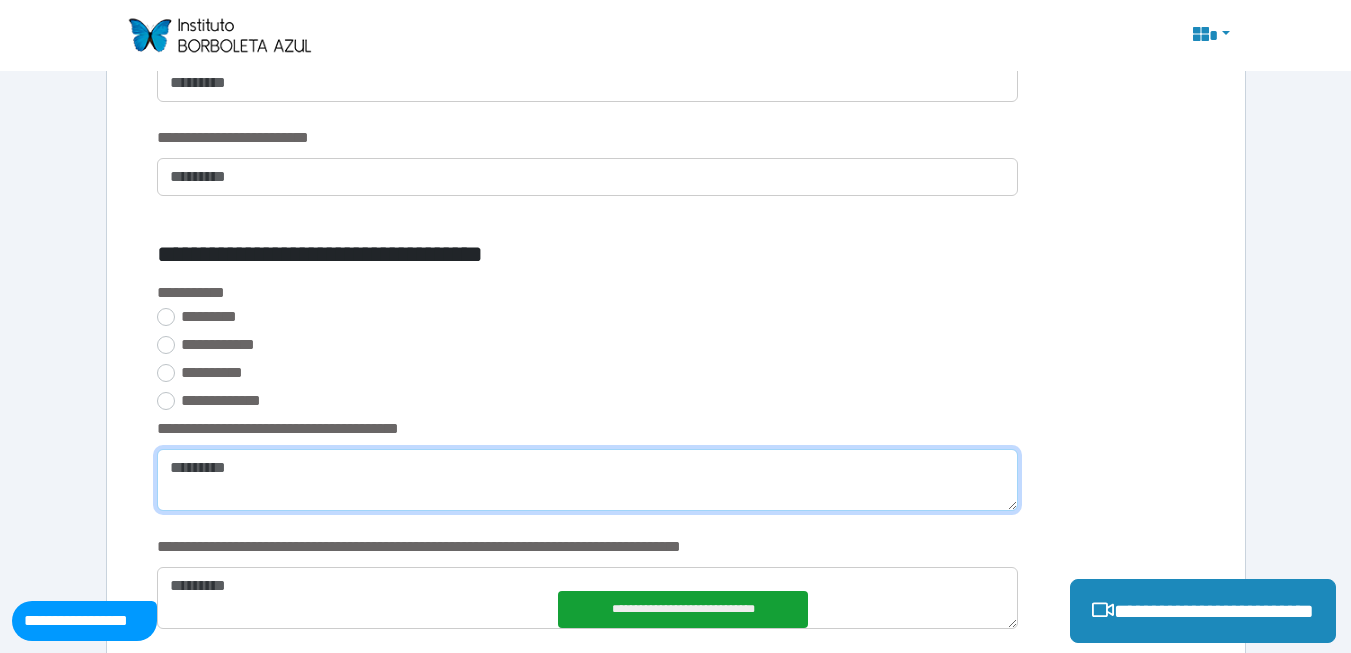click at bounding box center [587, 480] 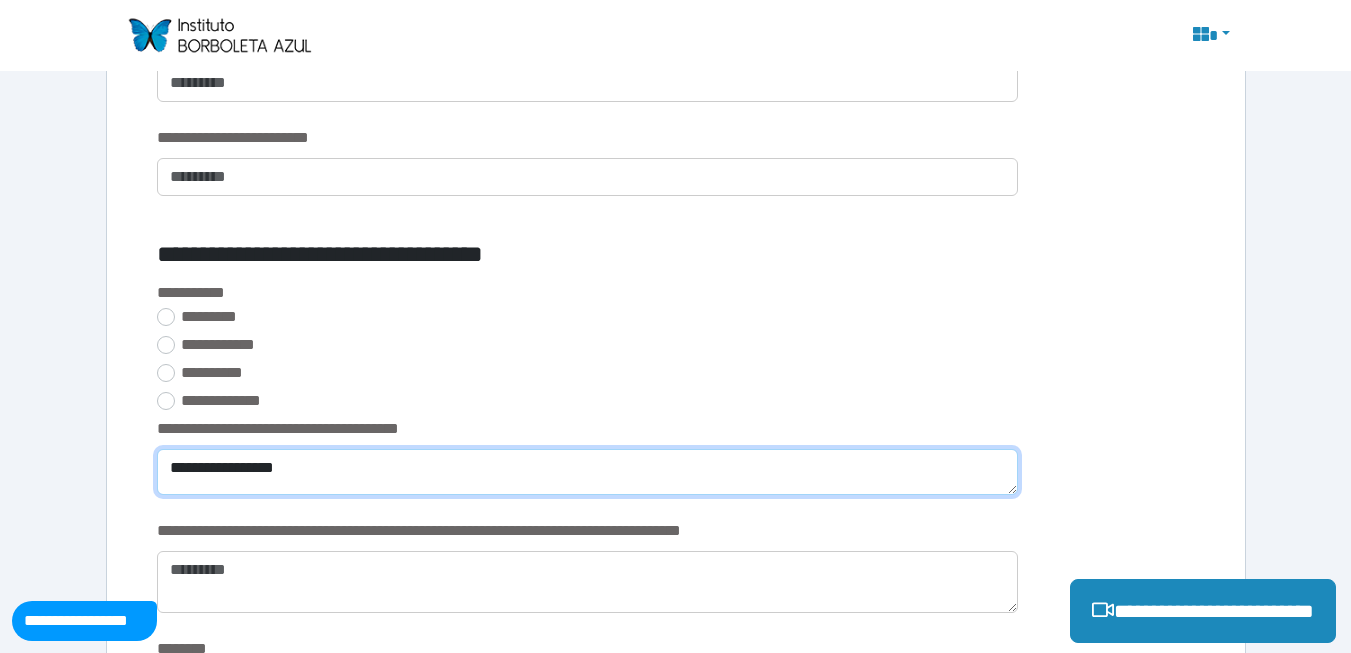 type on "**********" 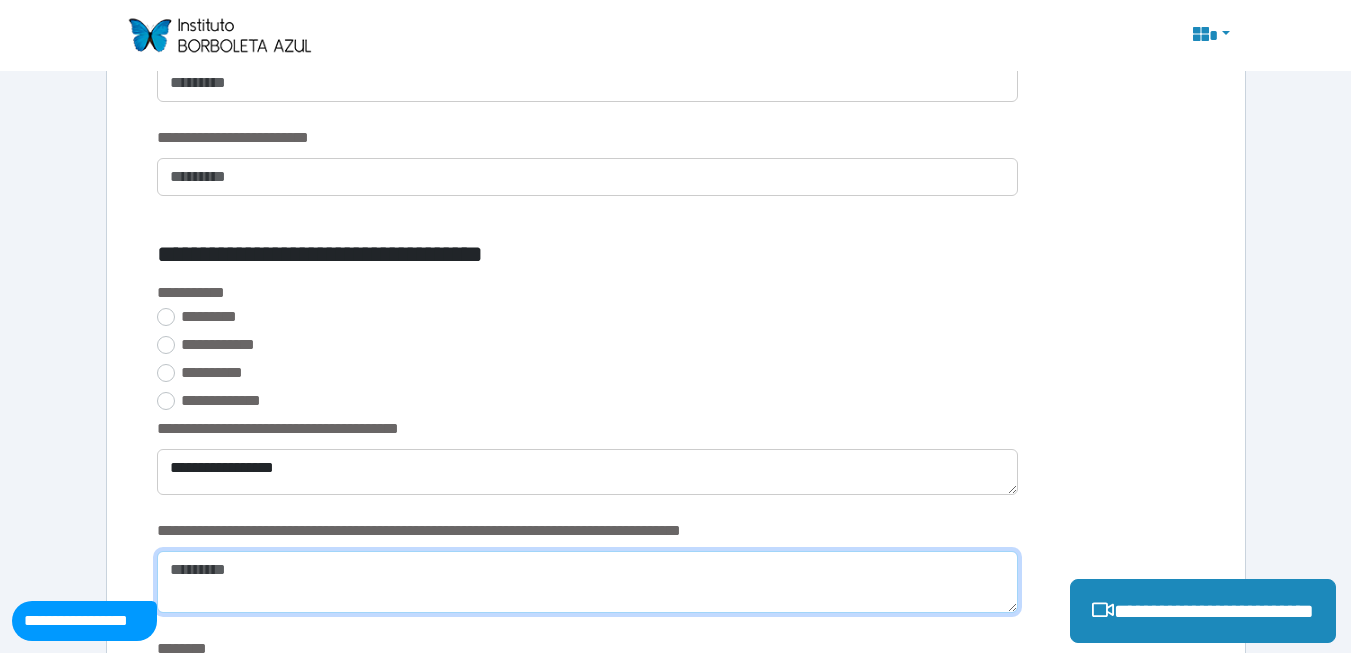 click at bounding box center (587, 582) 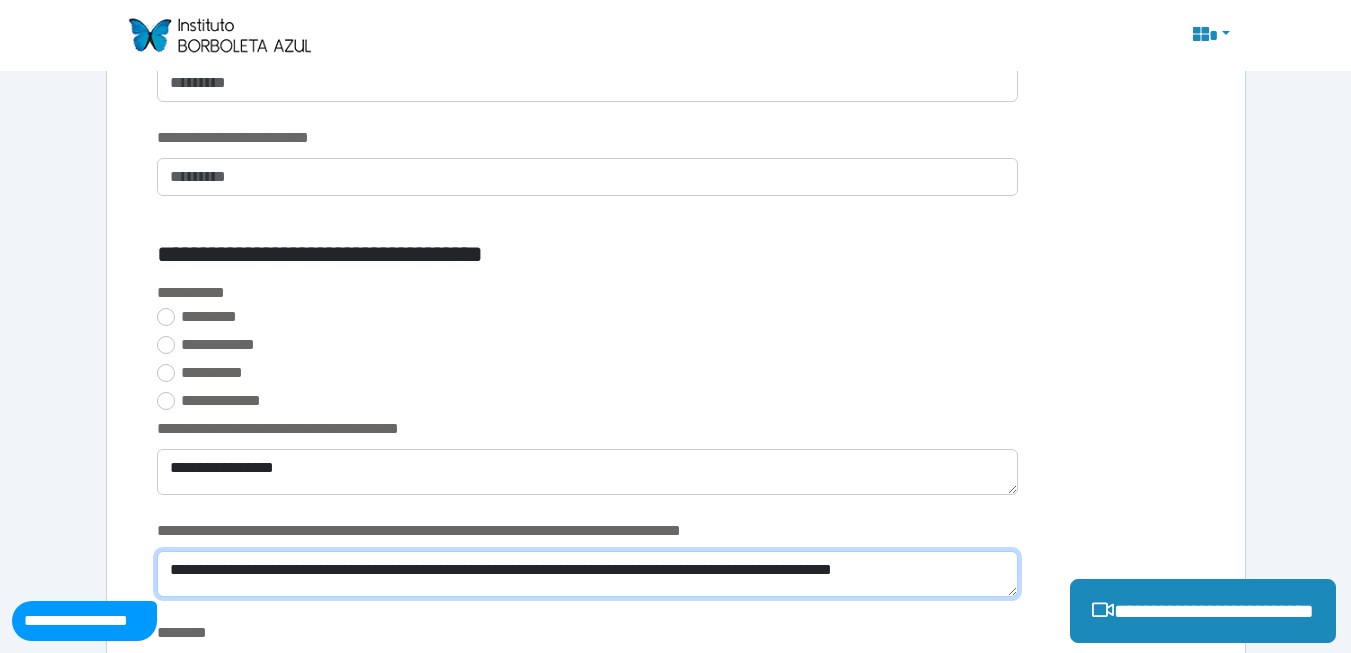 scroll, scrollTop: 0, scrollLeft: 0, axis: both 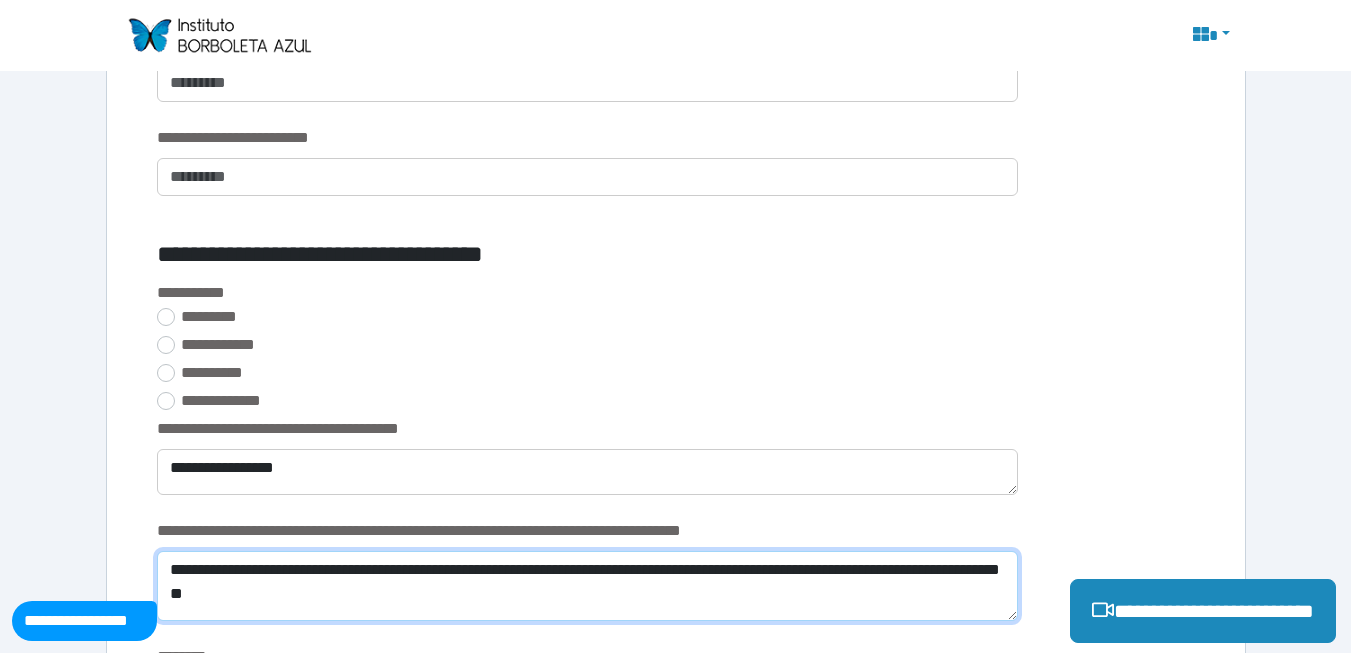 drag, startPoint x: 482, startPoint y: 567, endPoint x: 617, endPoint y: 607, distance: 140.80128 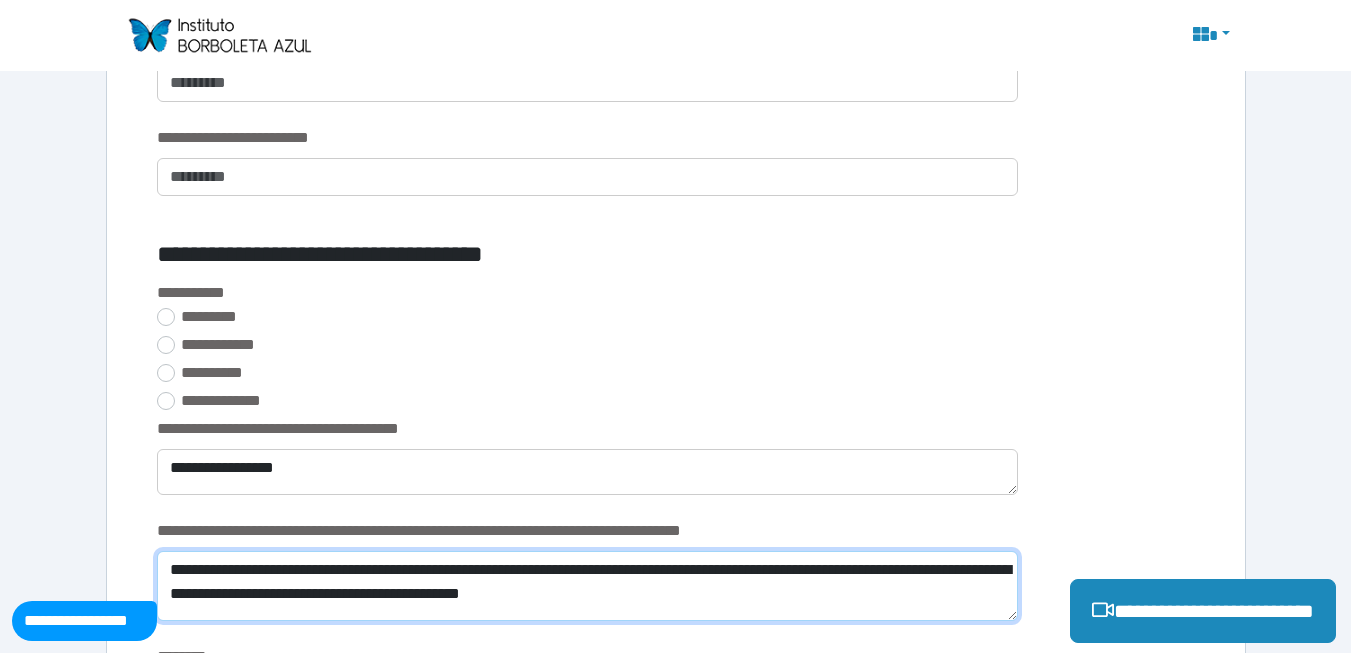 drag, startPoint x: 590, startPoint y: 601, endPoint x: 973, endPoint y: 594, distance: 383.06396 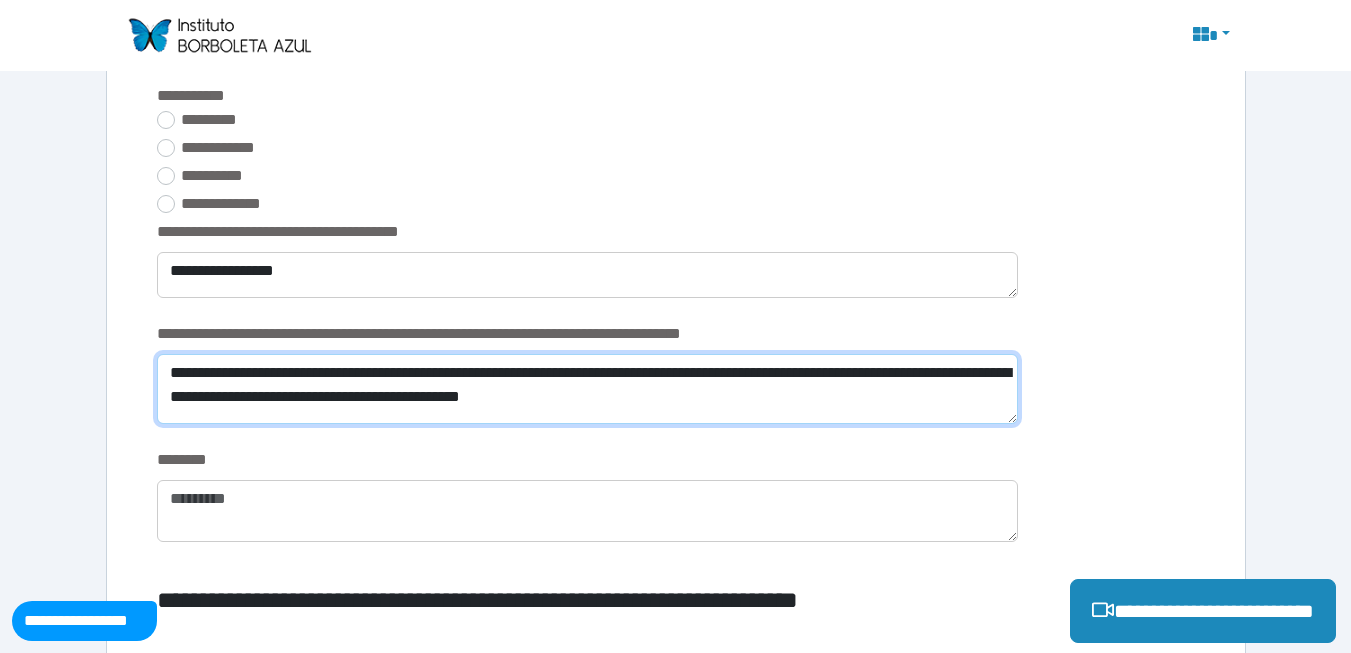 scroll, scrollTop: 2000, scrollLeft: 0, axis: vertical 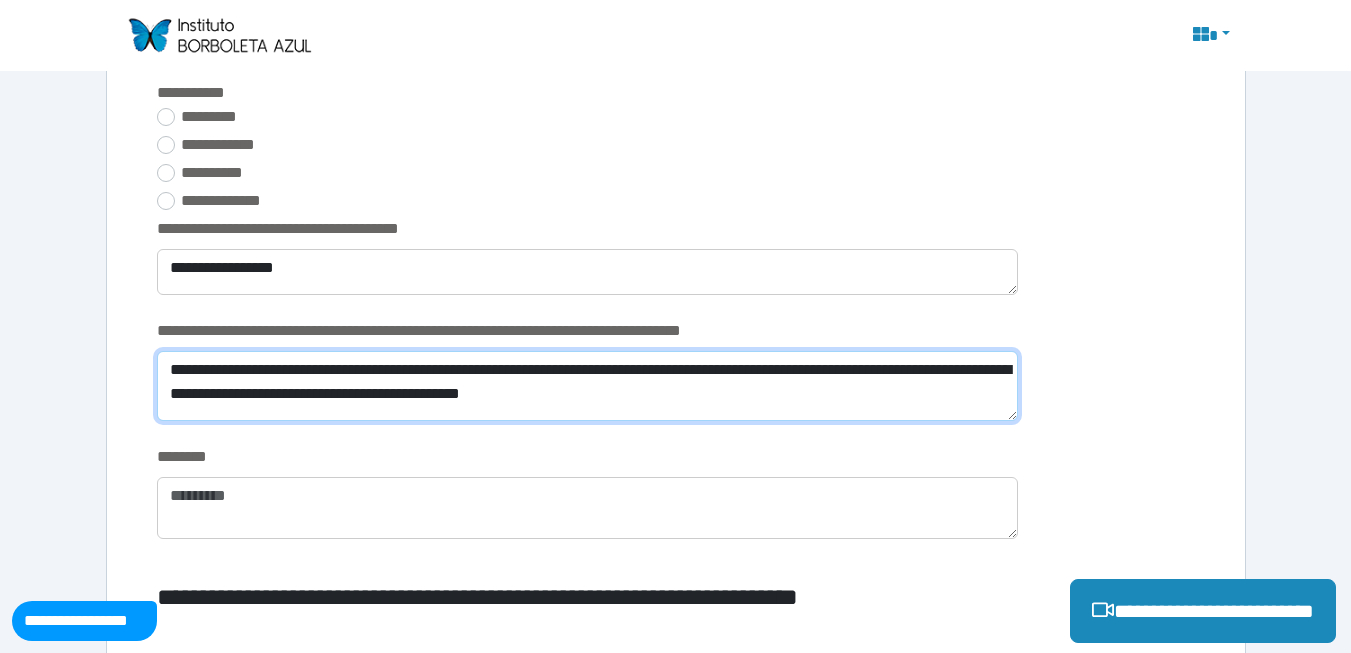type on "**********" 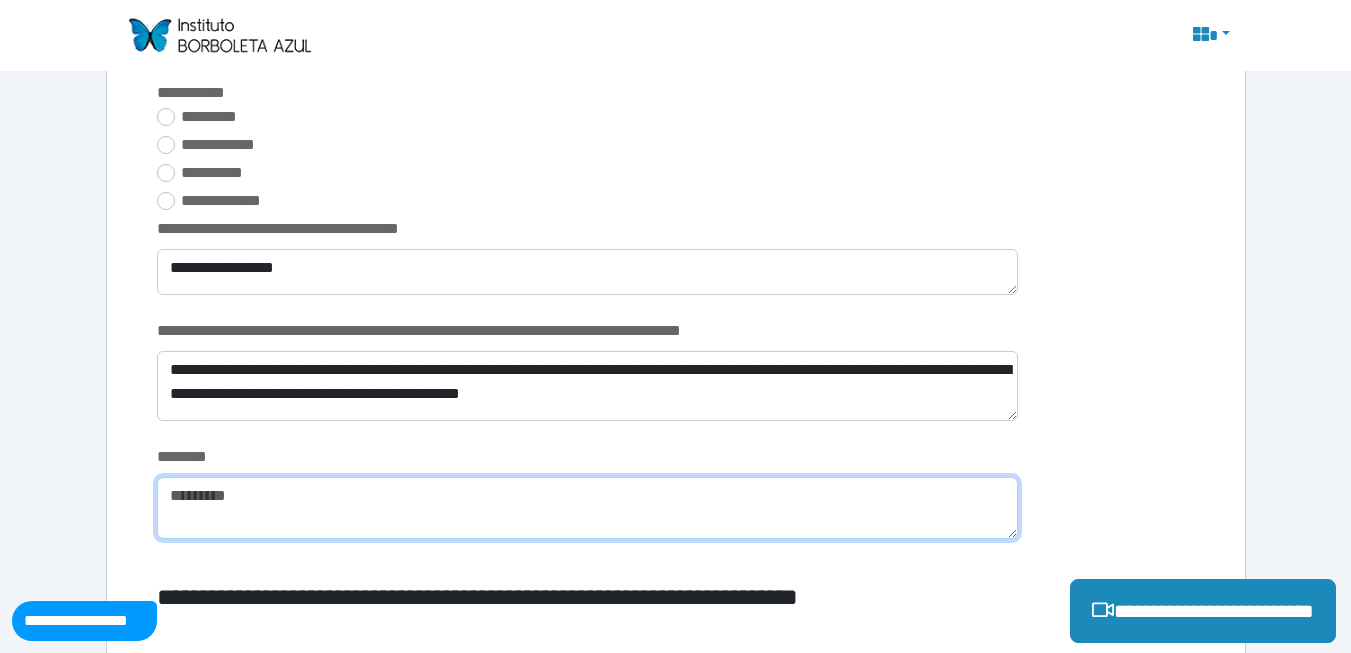 click at bounding box center (587, 508) 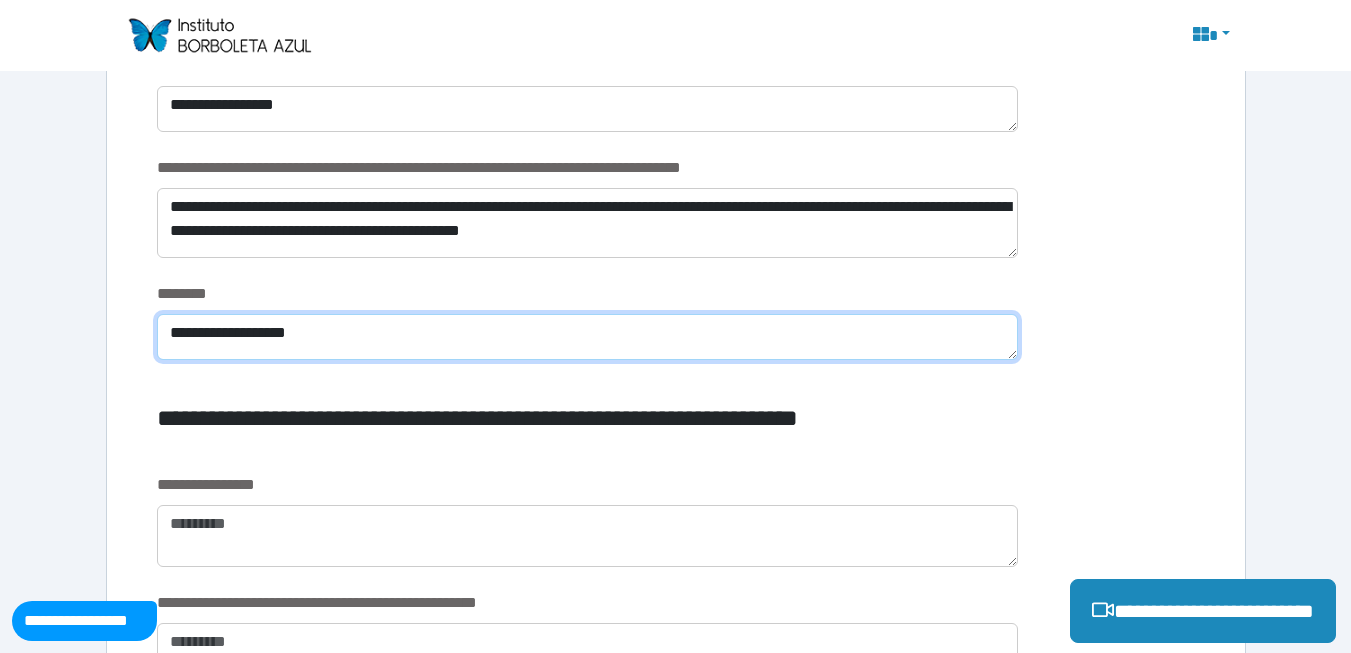scroll, scrollTop: 2200, scrollLeft: 0, axis: vertical 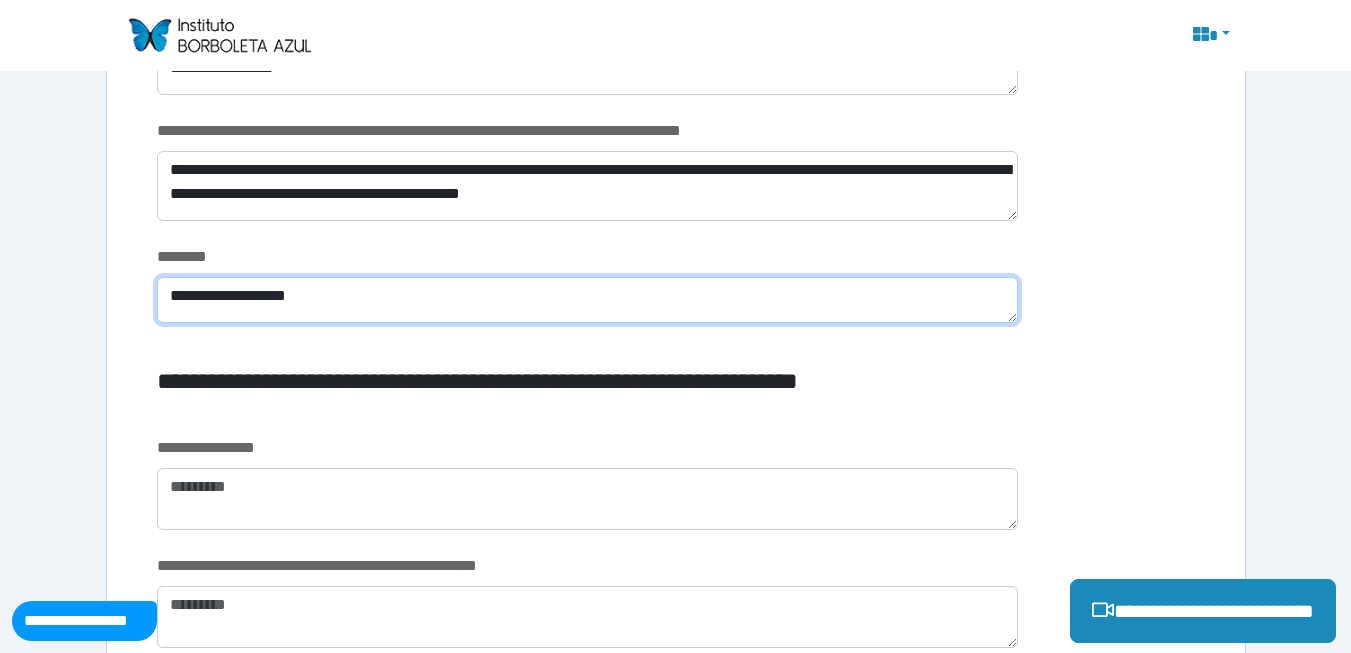 type on "**********" 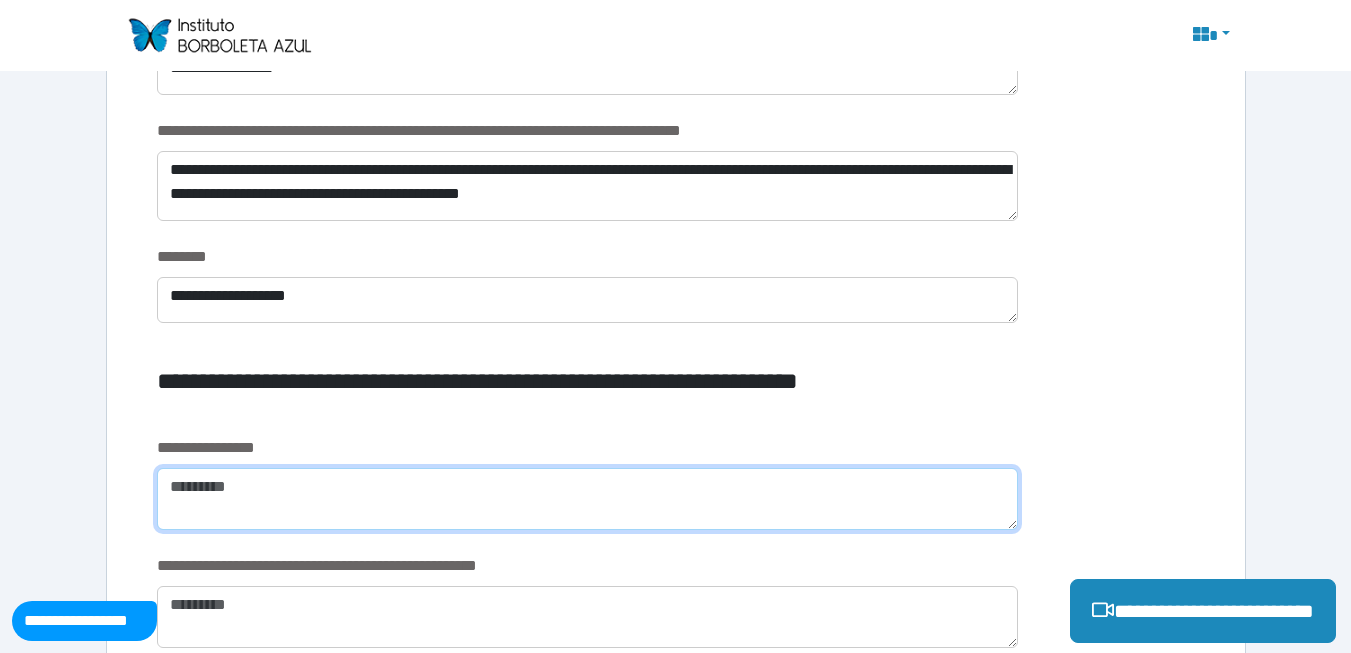 click at bounding box center (587, 499) 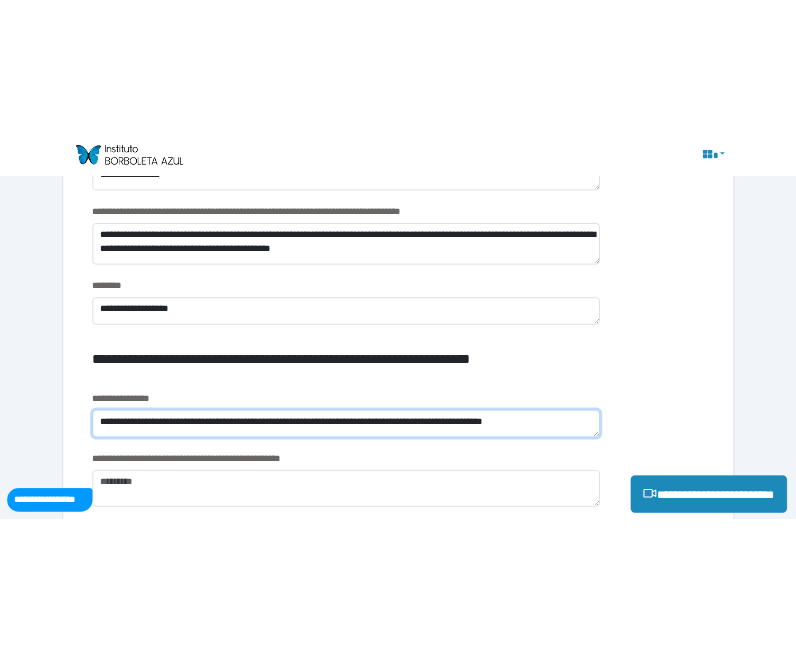 scroll, scrollTop: 0, scrollLeft: 0, axis: both 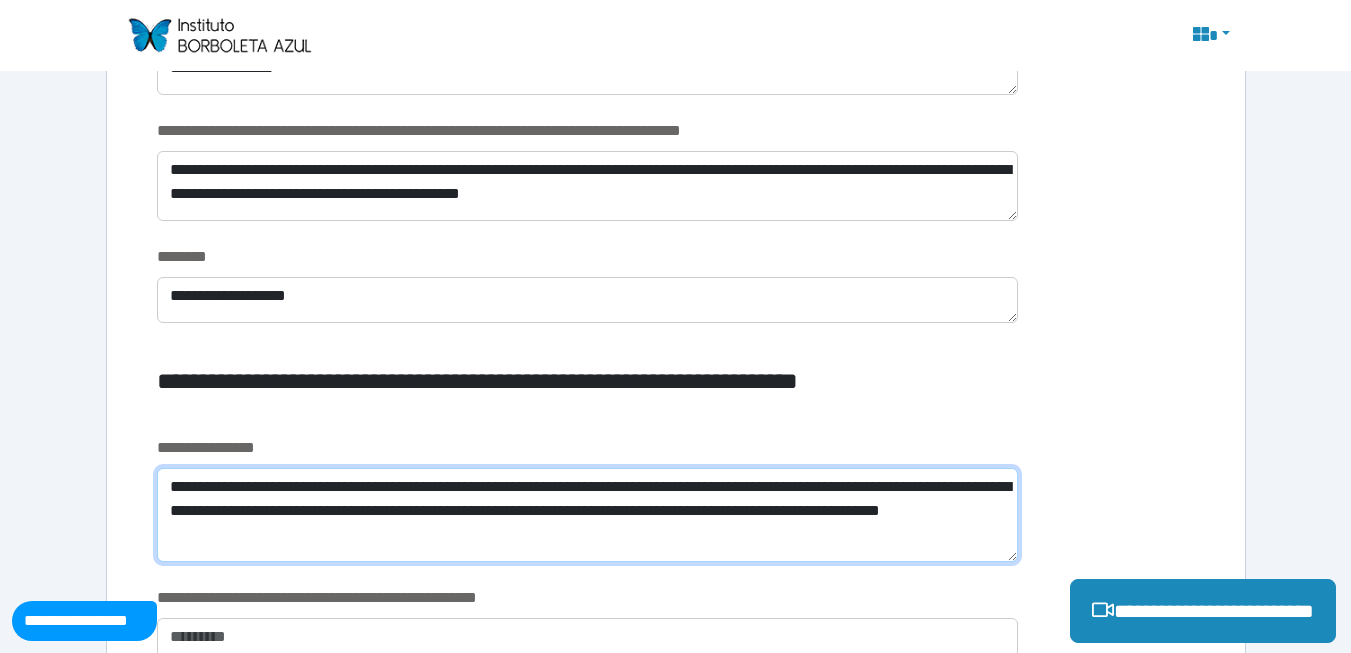 click on "**********" at bounding box center [587, 515] 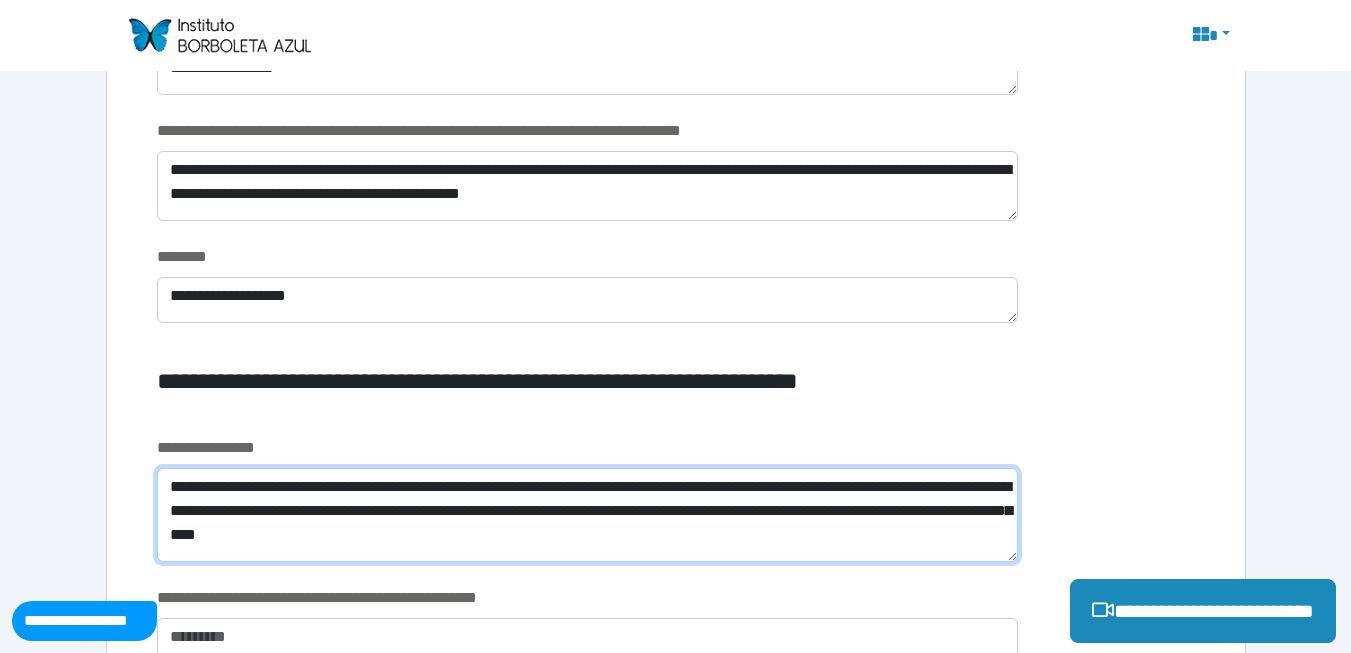type on "**********" 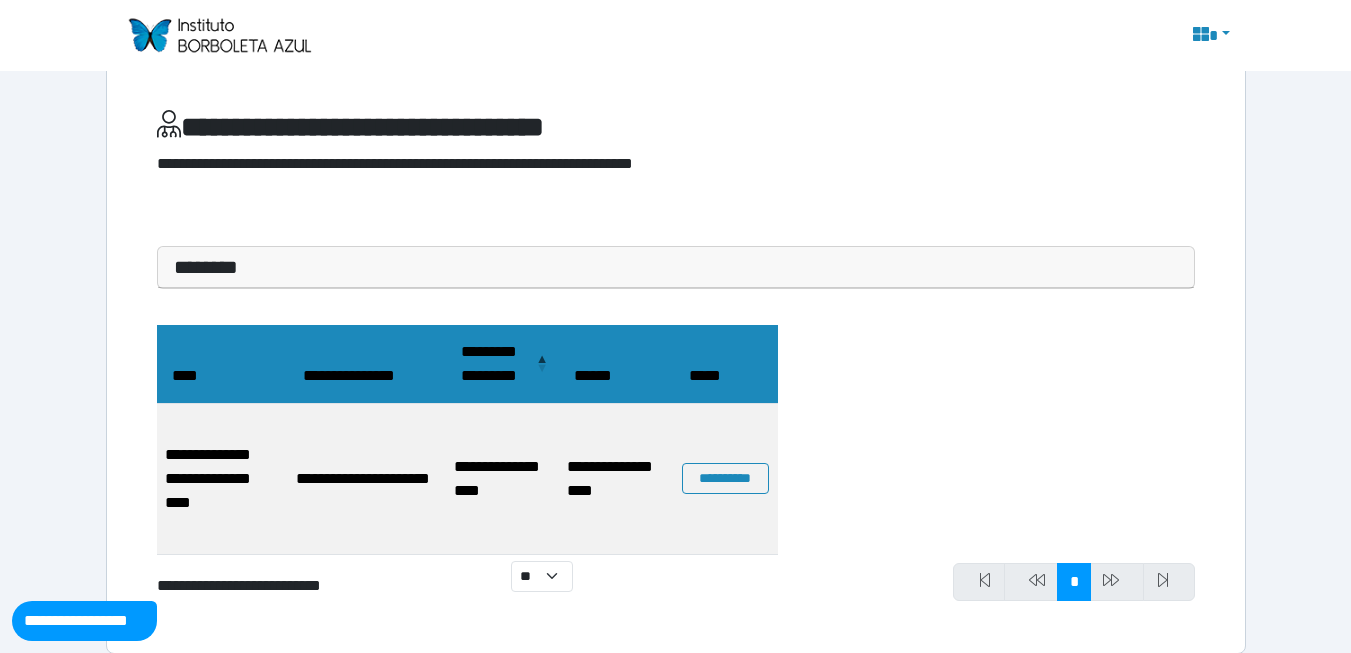 scroll, scrollTop: 62, scrollLeft: 0, axis: vertical 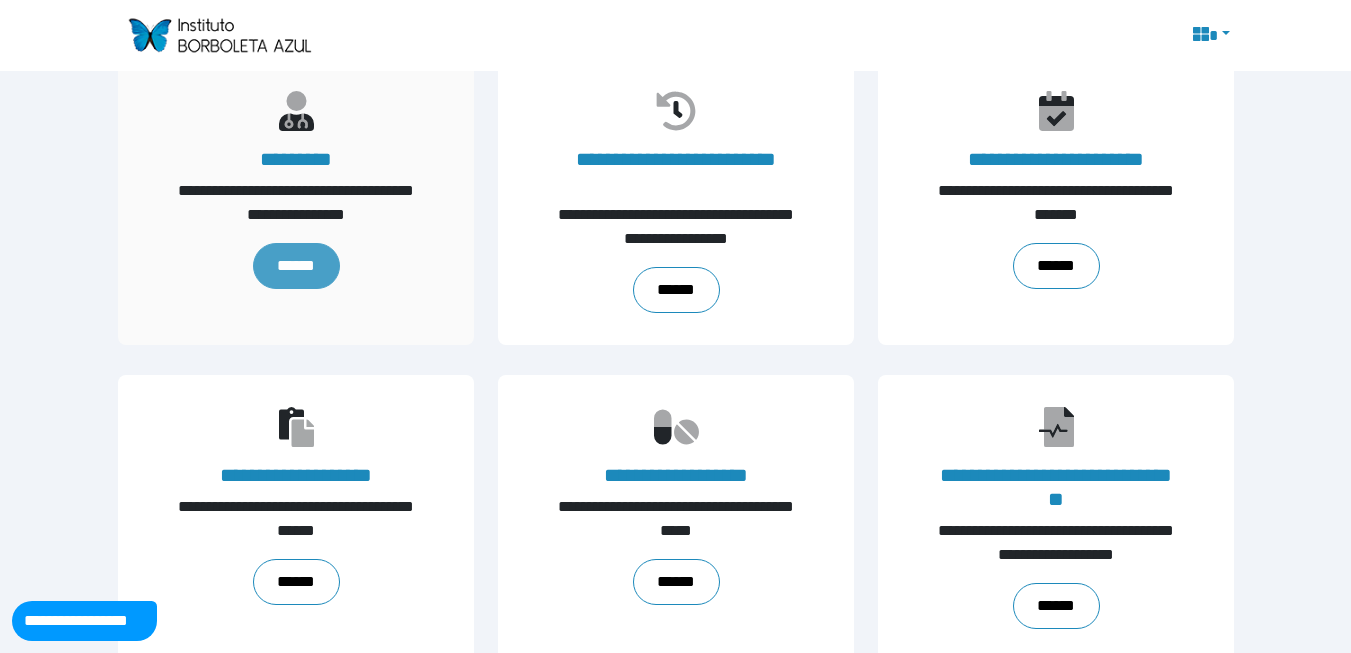 click on "******" at bounding box center (295, 266) 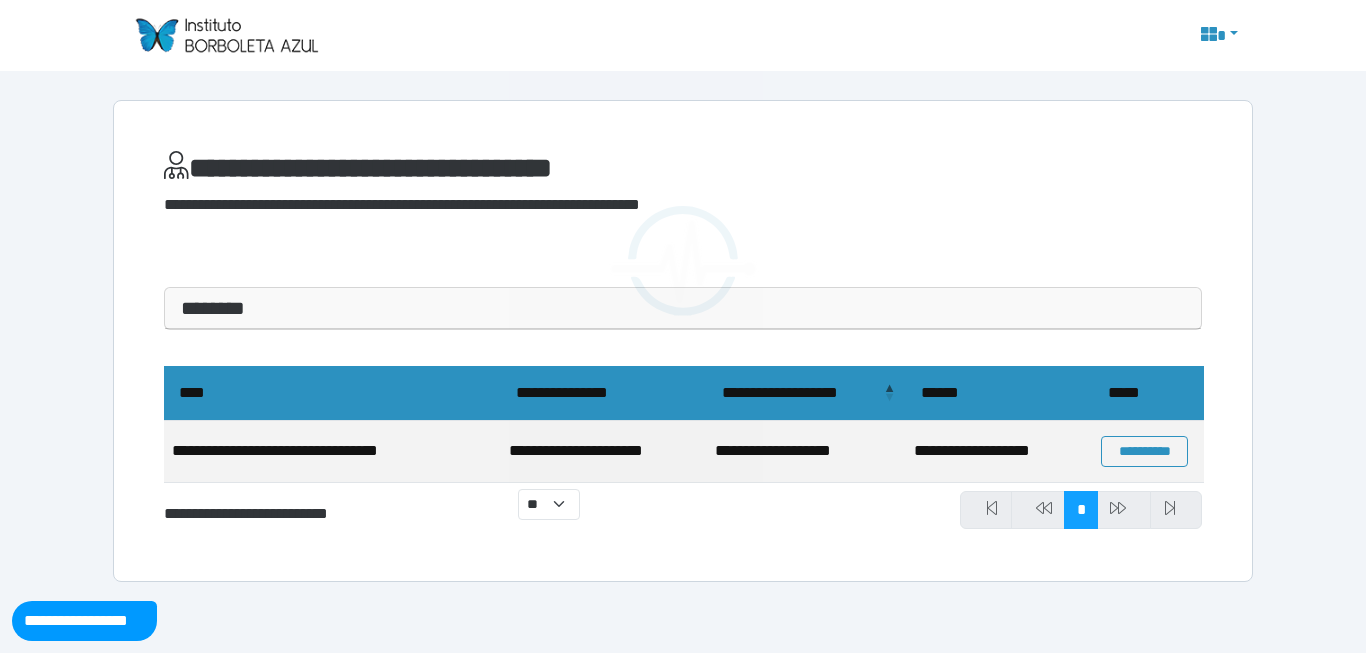 scroll, scrollTop: 0, scrollLeft: 0, axis: both 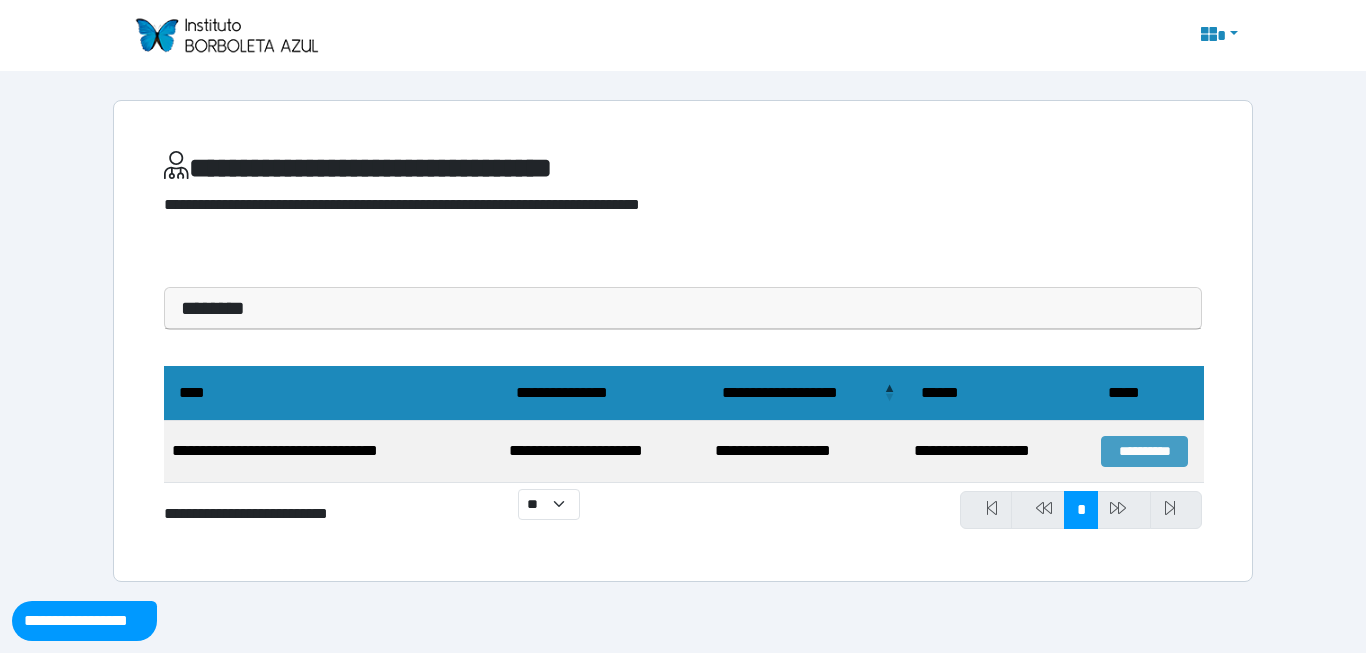 click on "**********" at bounding box center (1144, 451) 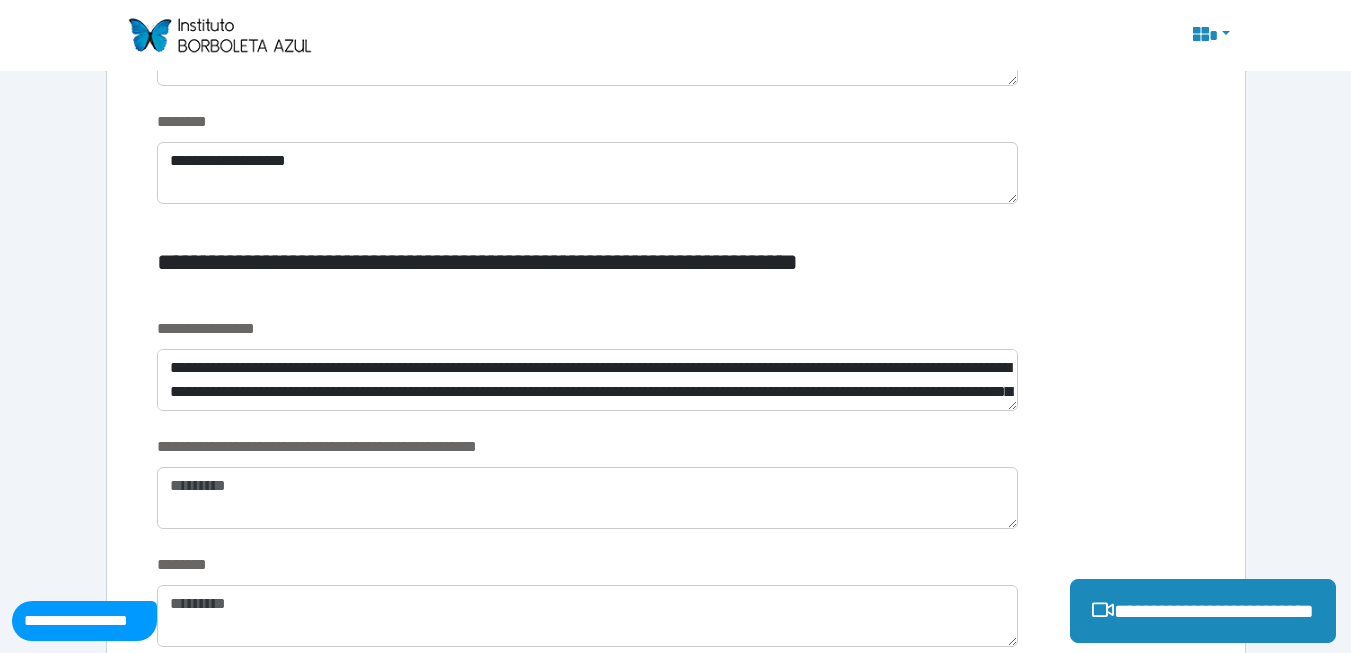 scroll, scrollTop: 2400, scrollLeft: 0, axis: vertical 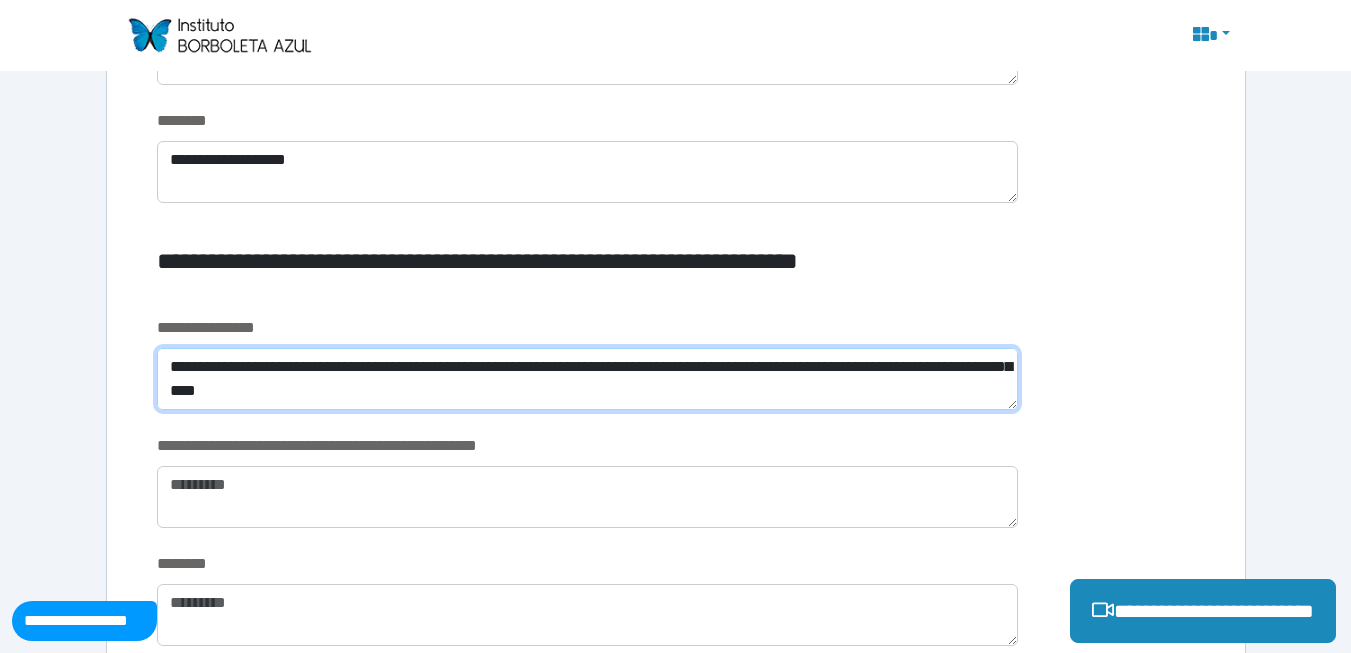 click on "**********" at bounding box center (587, 379) 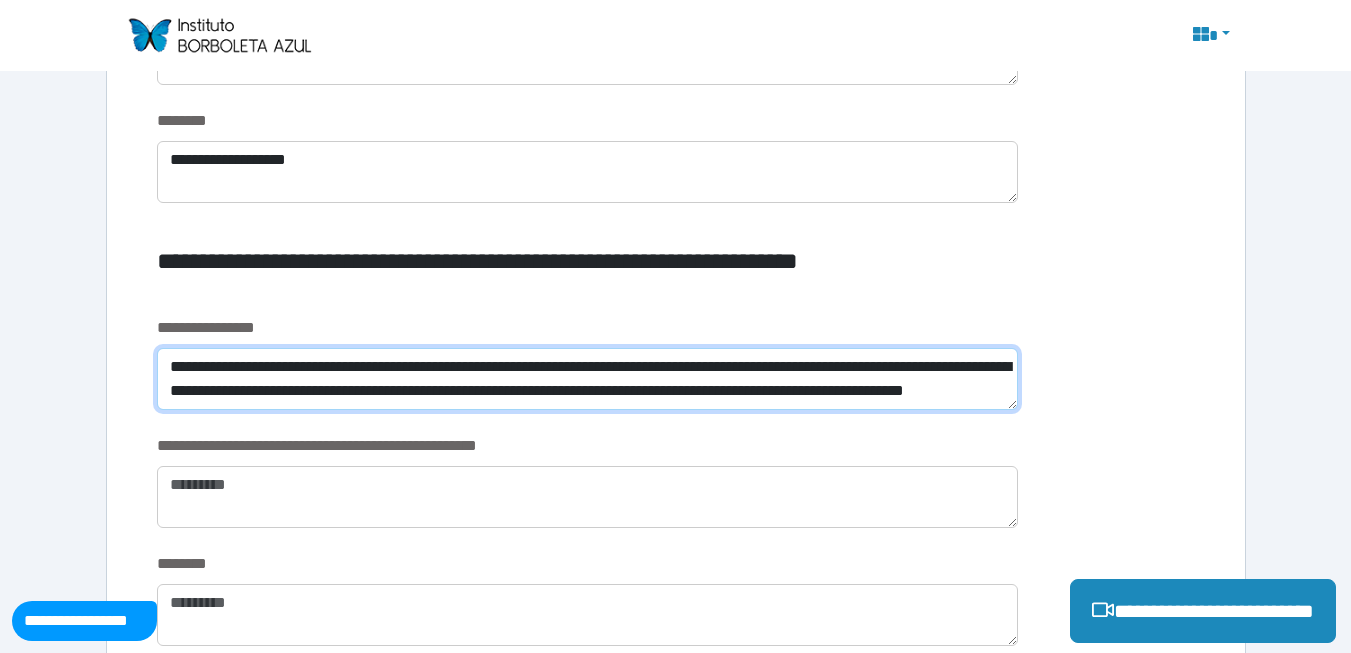 scroll, scrollTop: 0, scrollLeft: 0, axis: both 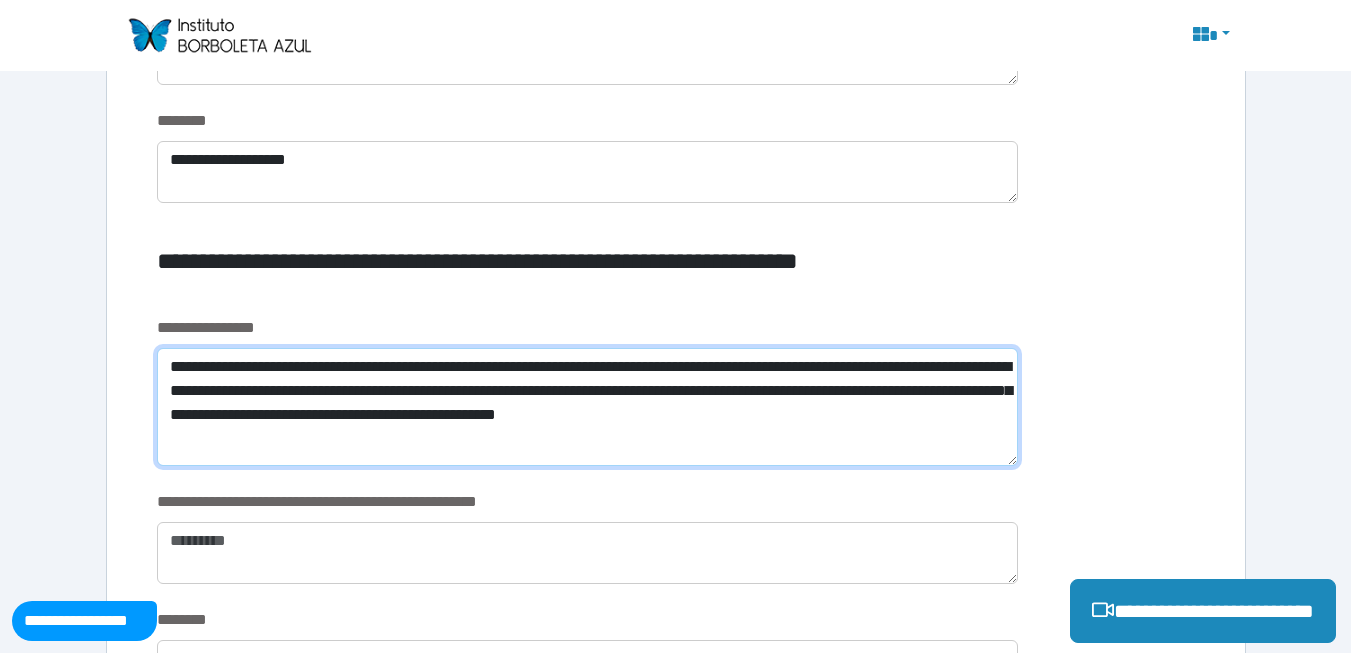 click on "**********" at bounding box center (587, 407) 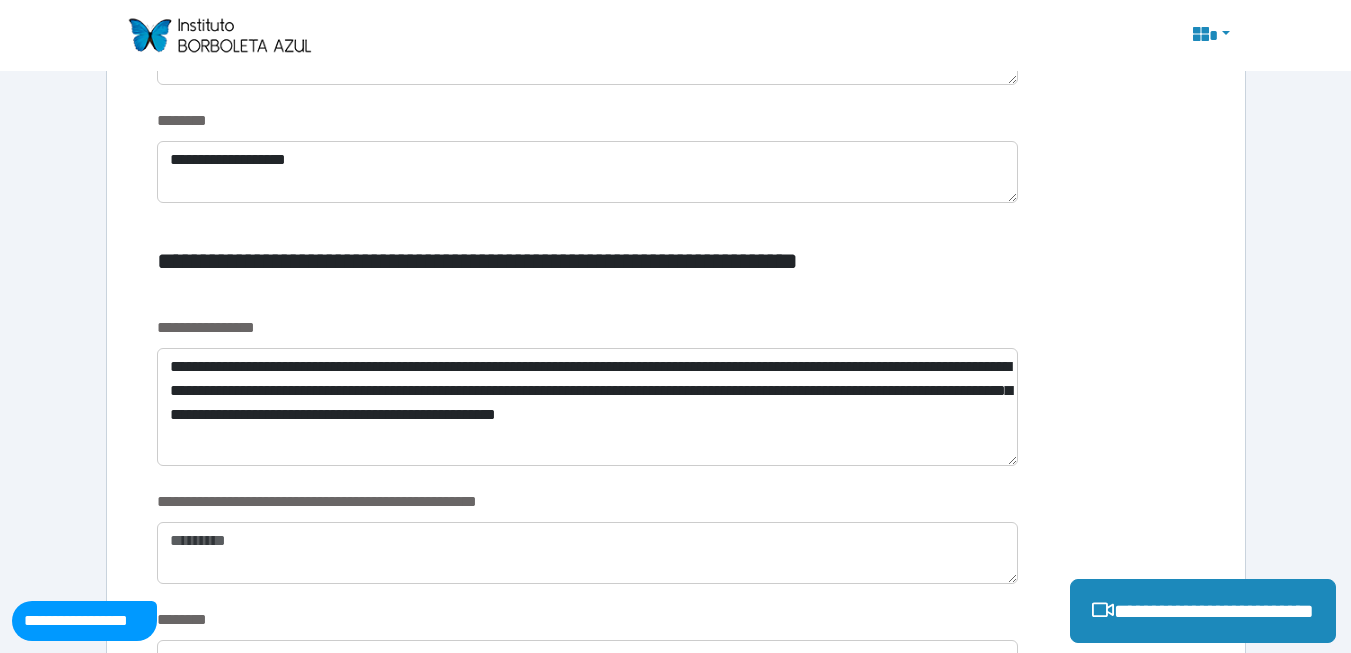 drag, startPoint x: 187, startPoint y: 366, endPoint x: 643, endPoint y: 496, distance: 474.16873 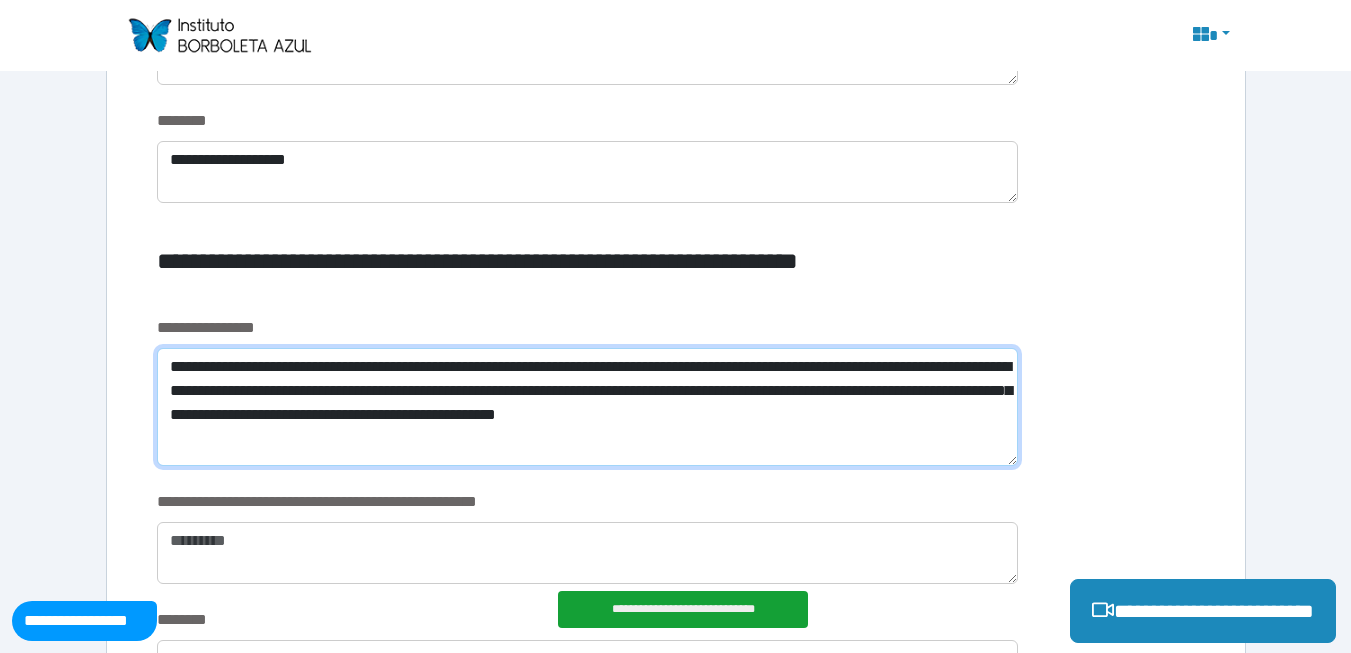 click on "**********" at bounding box center (587, 407) 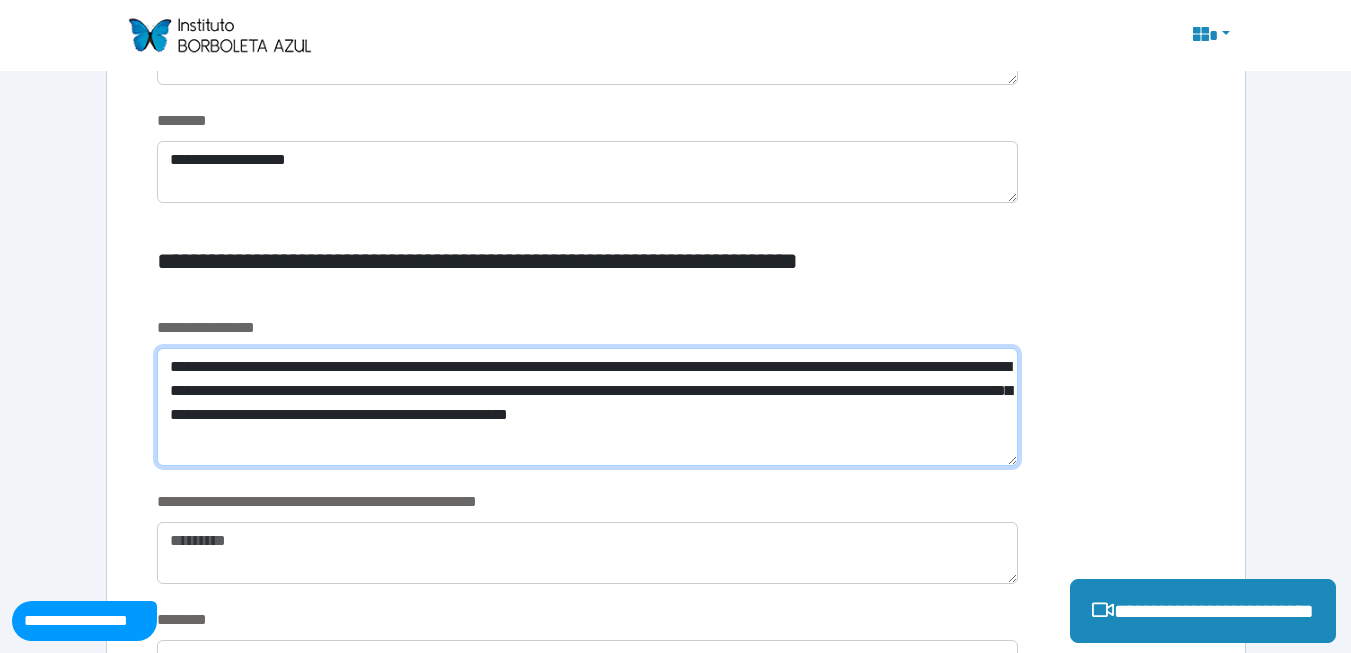 click on "**********" at bounding box center [587, 407] 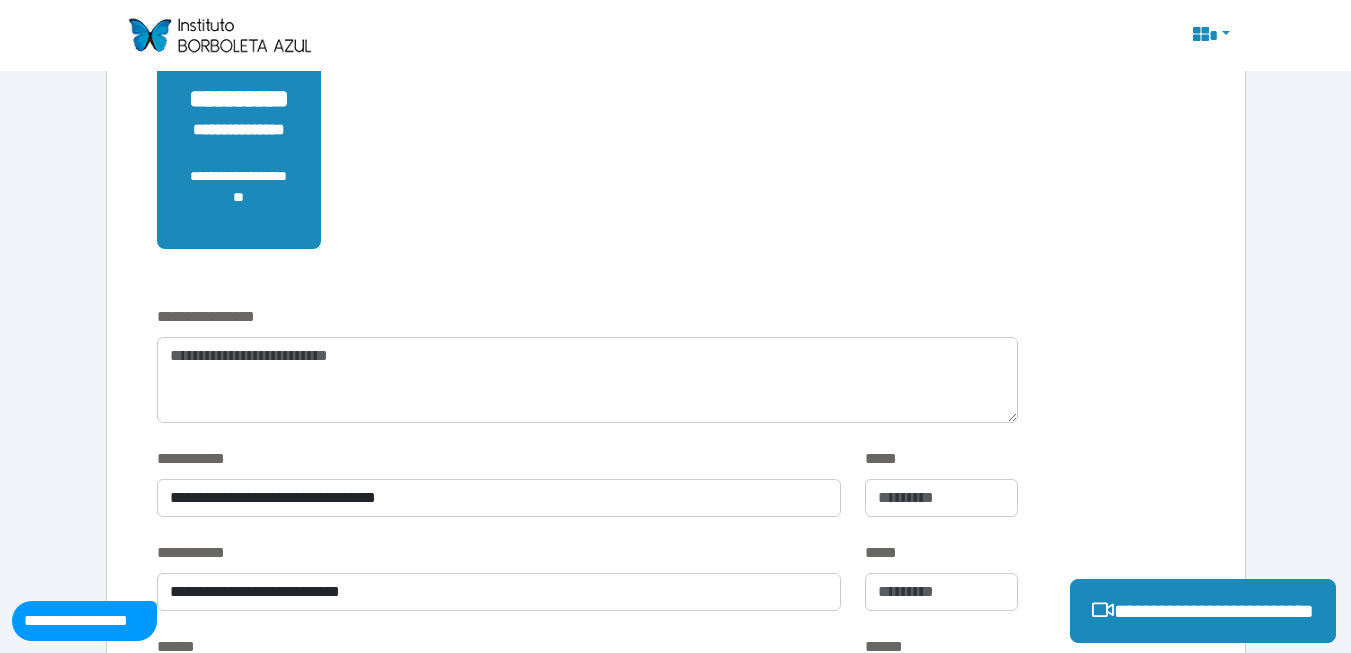 scroll, scrollTop: 500, scrollLeft: 0, axis: vertical 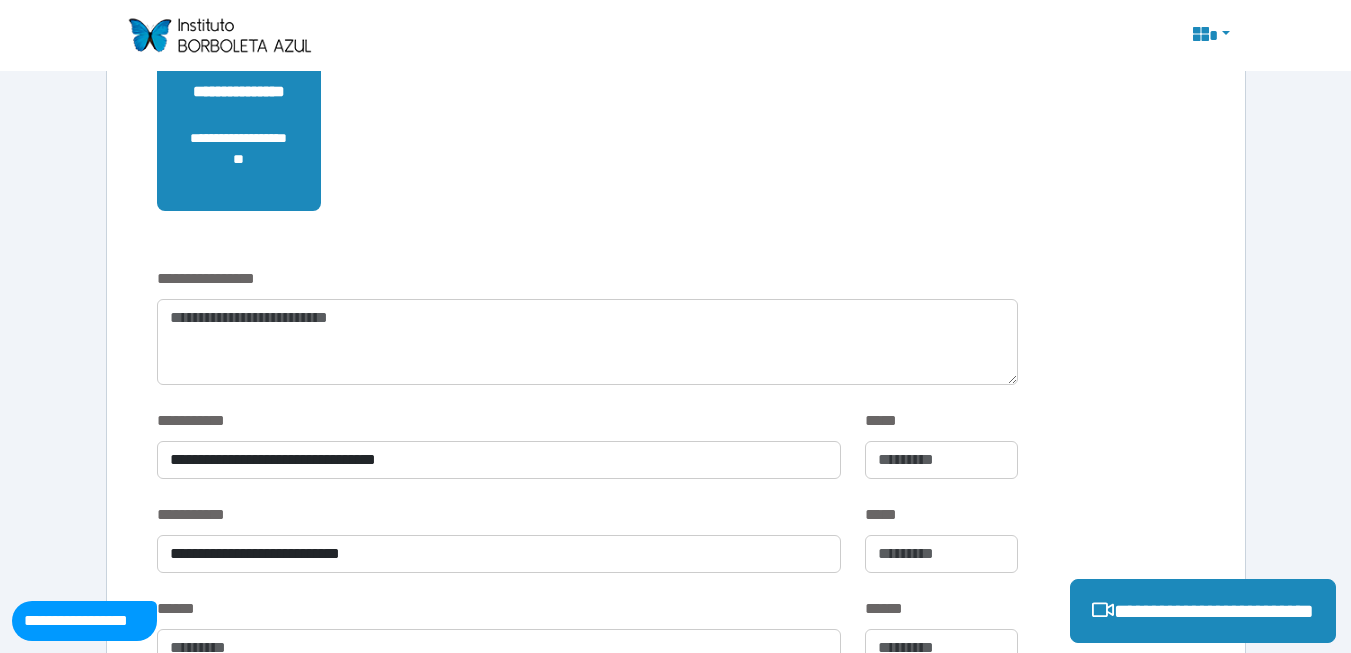 type on "**********" 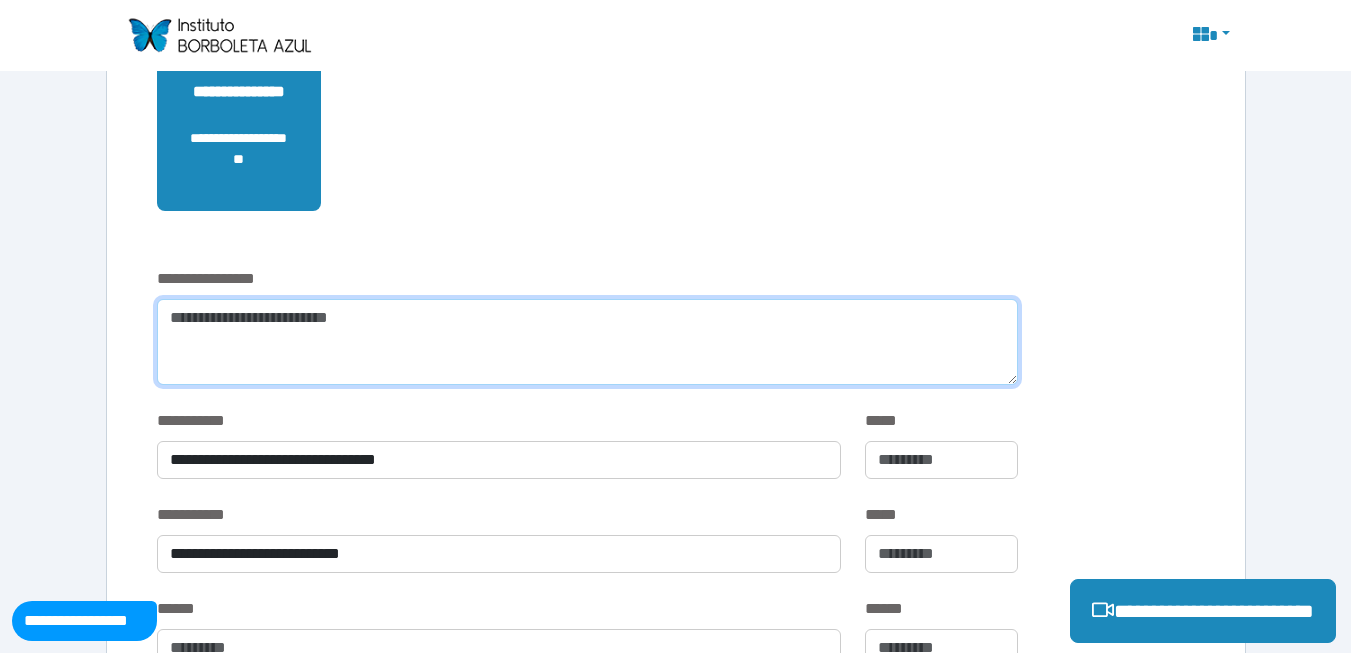 click at bounding box center (587, 342) 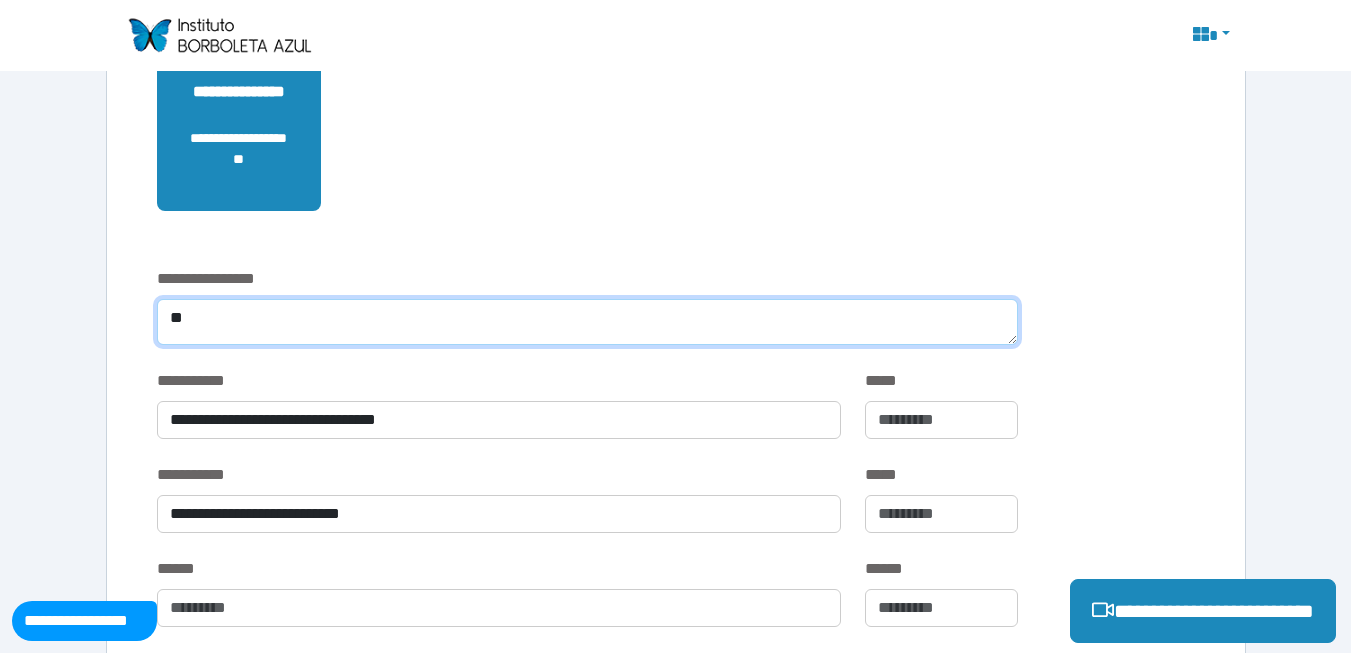 type on "*" 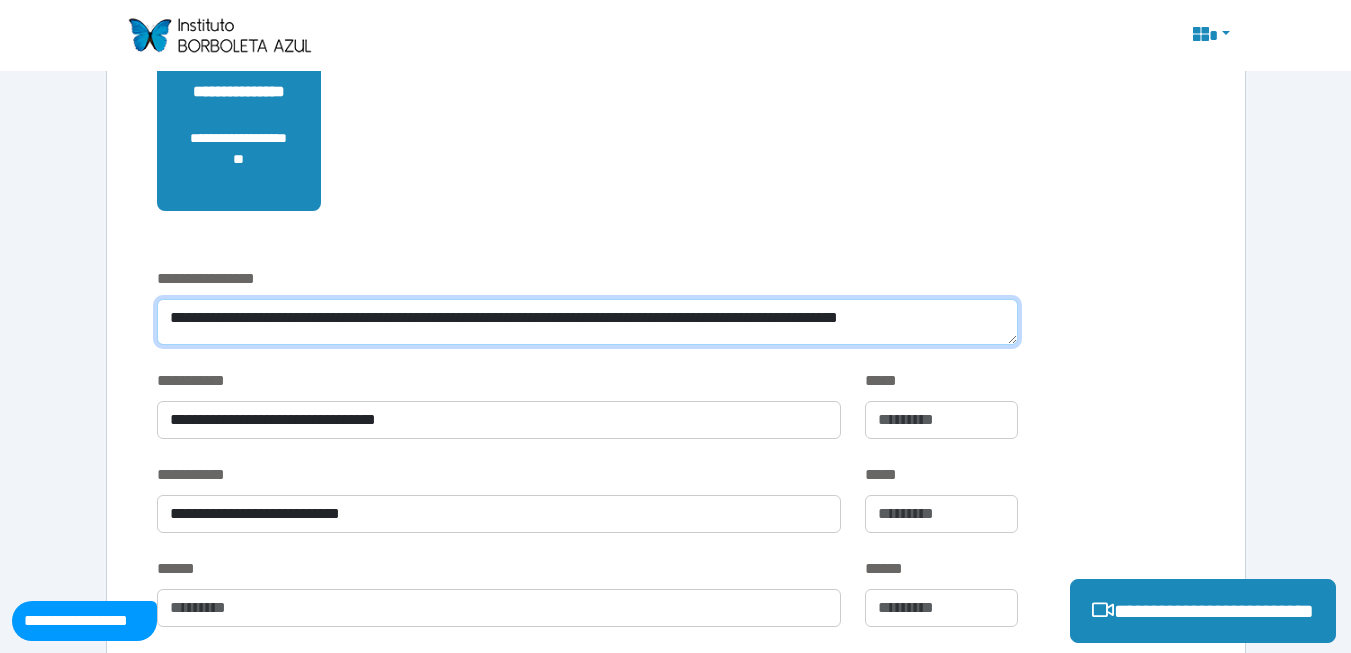 scroll, scrollTop: 0, scrollLeft: 0, axis: both 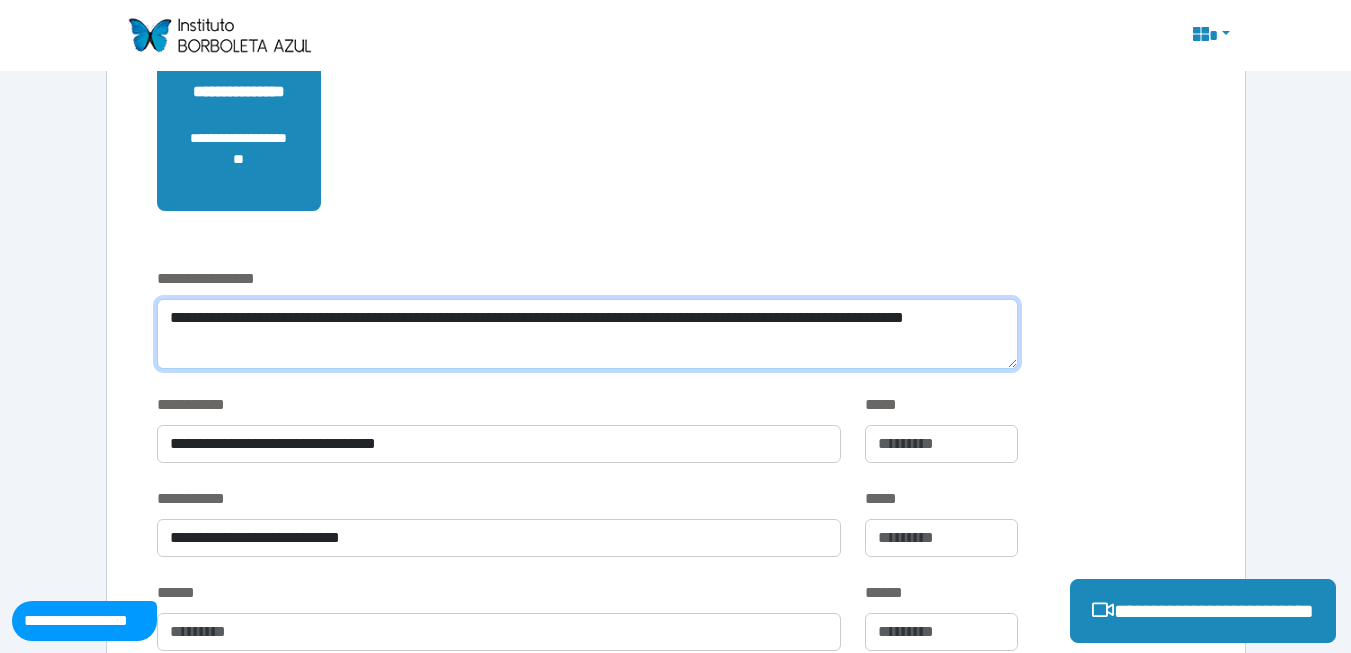 click on "**********" at bounding box center [587, 334] 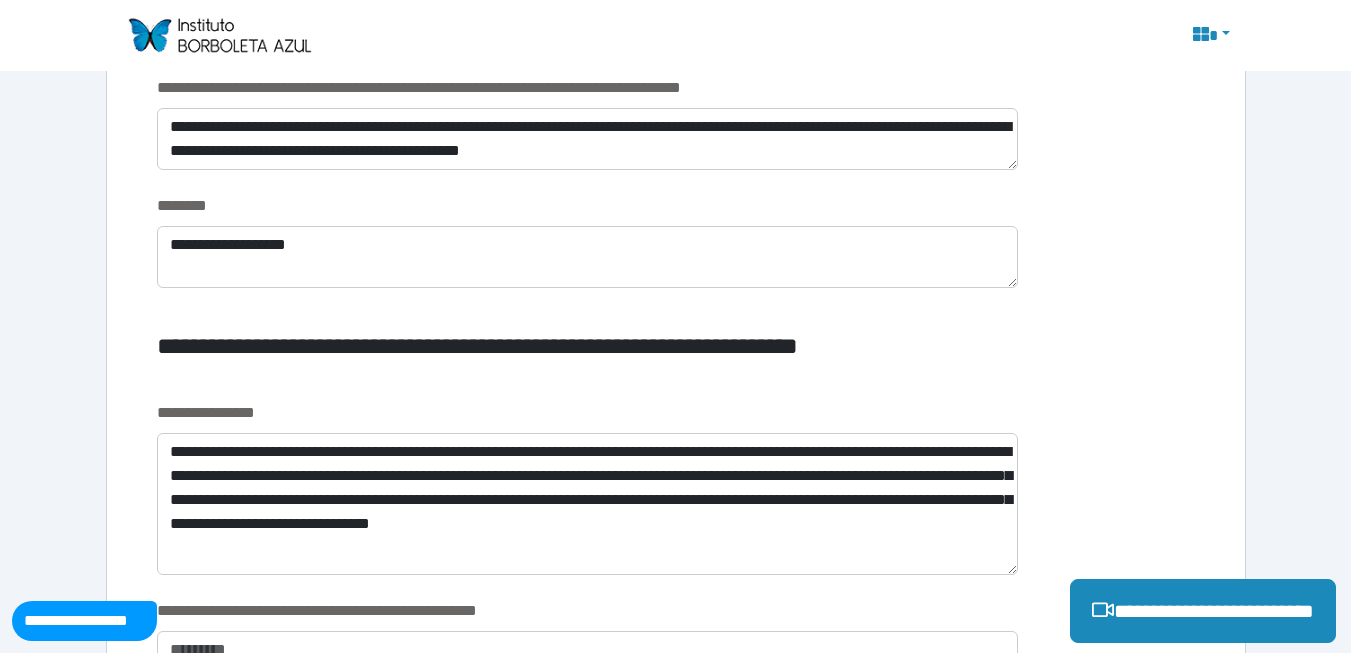 scroll, scrollTop: 2300, scrollLeft: 0, axis: vertical 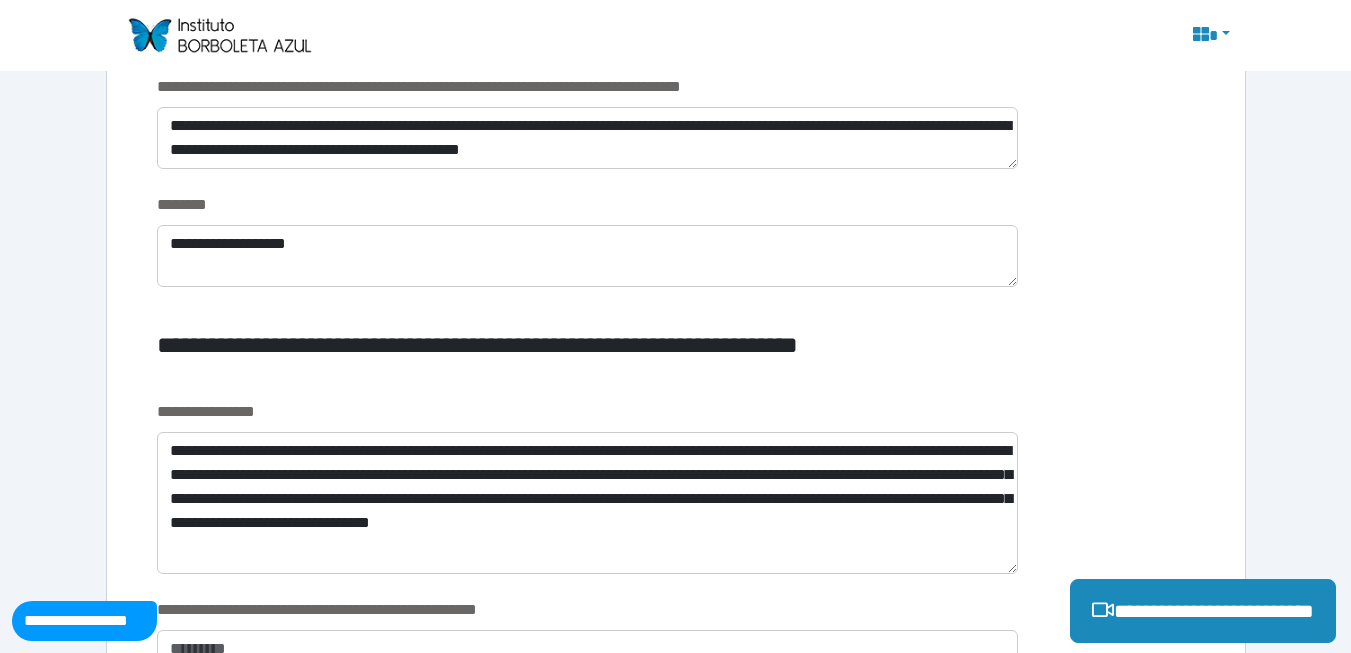 type on "**********" 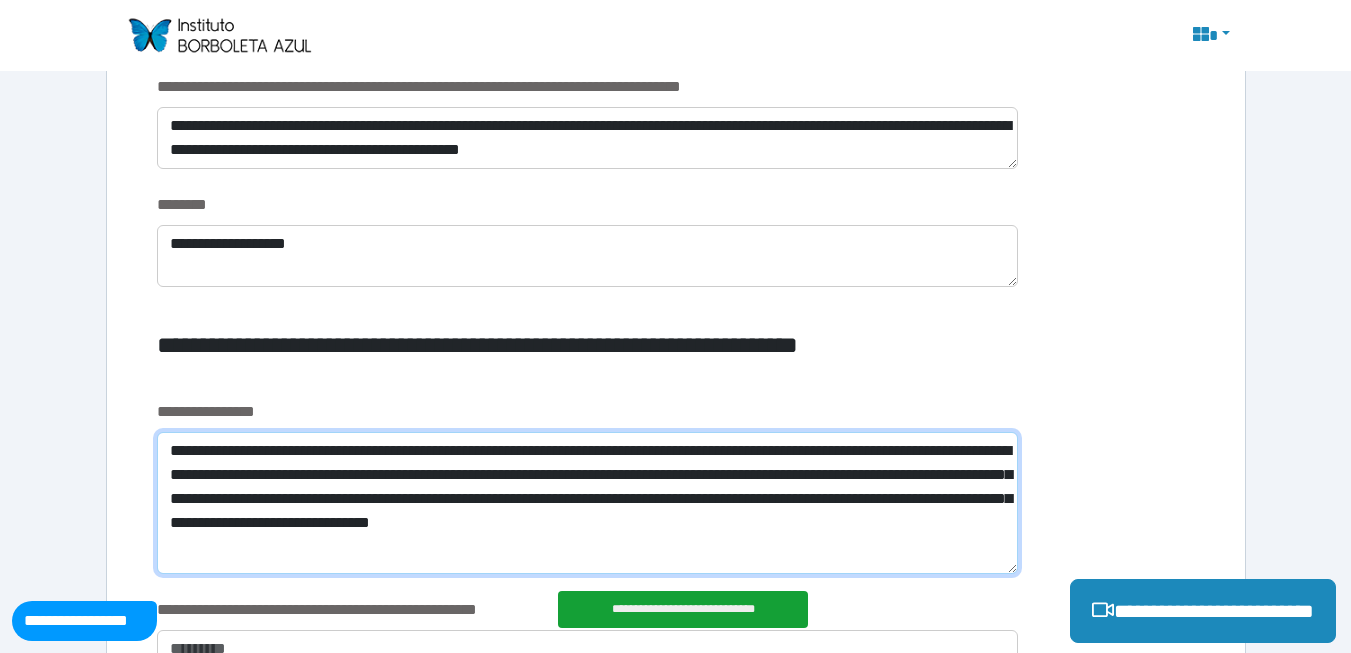 drag, startPoint x: 168, startPoint y: 451, endPoint x: 746, endPoint y: 549, distance: 586.2491 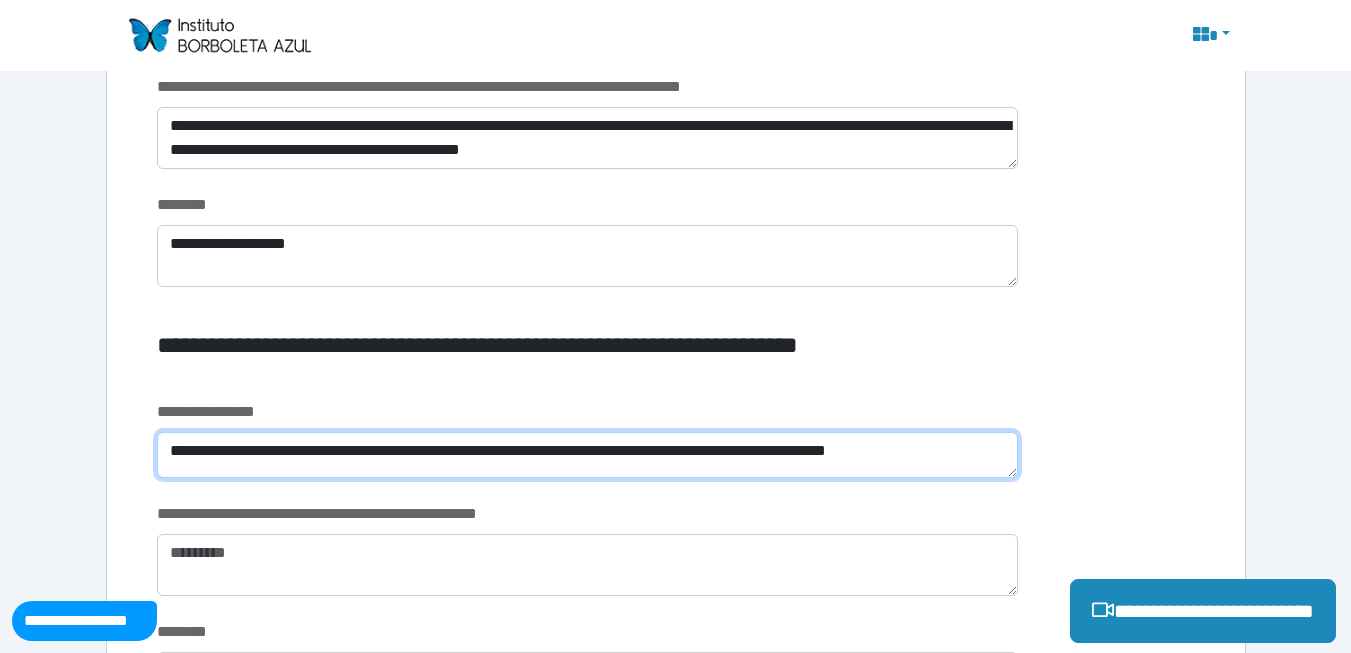 scroll, scrollTop: 0, scrollLeft: 0, axis: both 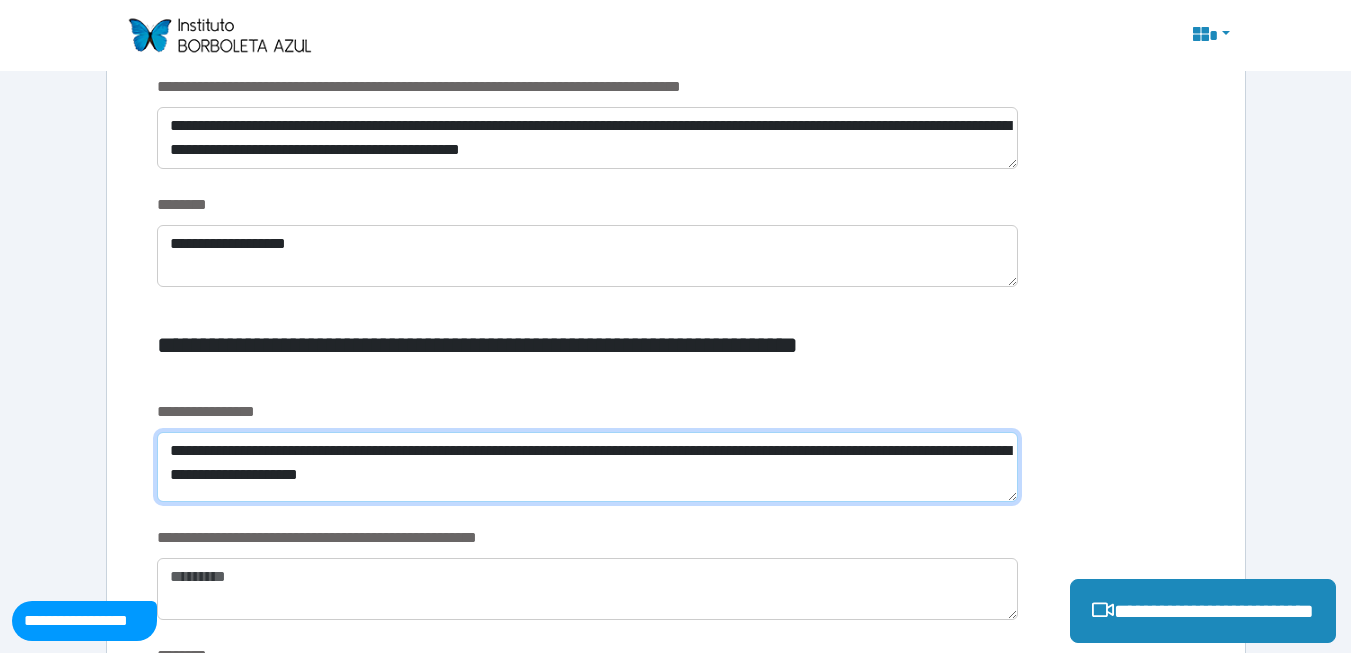 click on "**********" at bounding box center [587, 467] 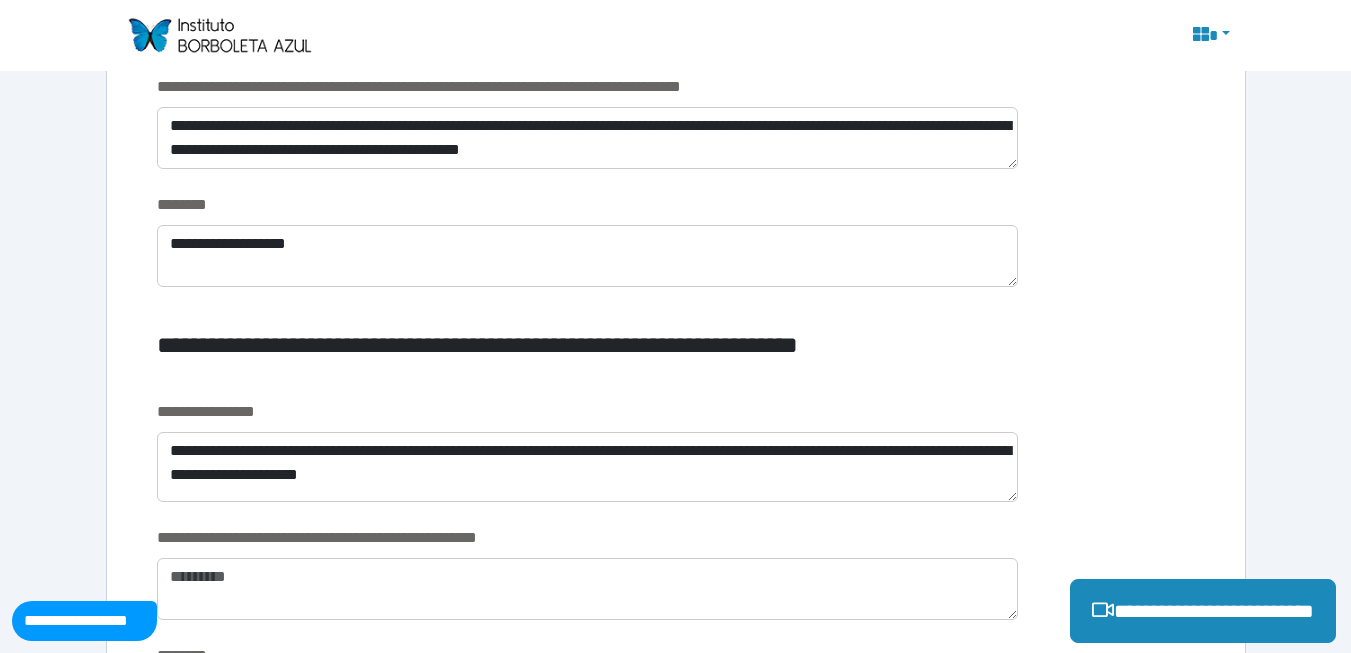 drag, startPoint x: 219, startPoint y: 483, endPoint x: 678, endPoint y: 525, distance: 460.91757 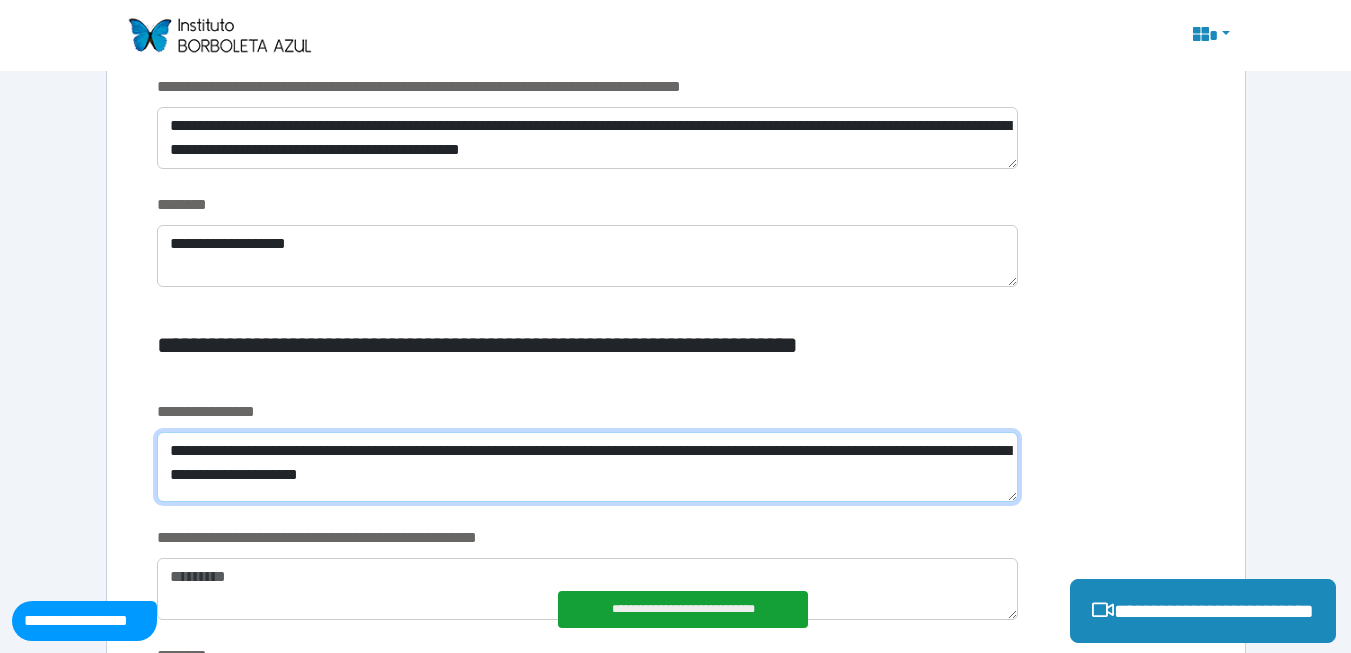 click on "**********" at bounding box center (587, 467) 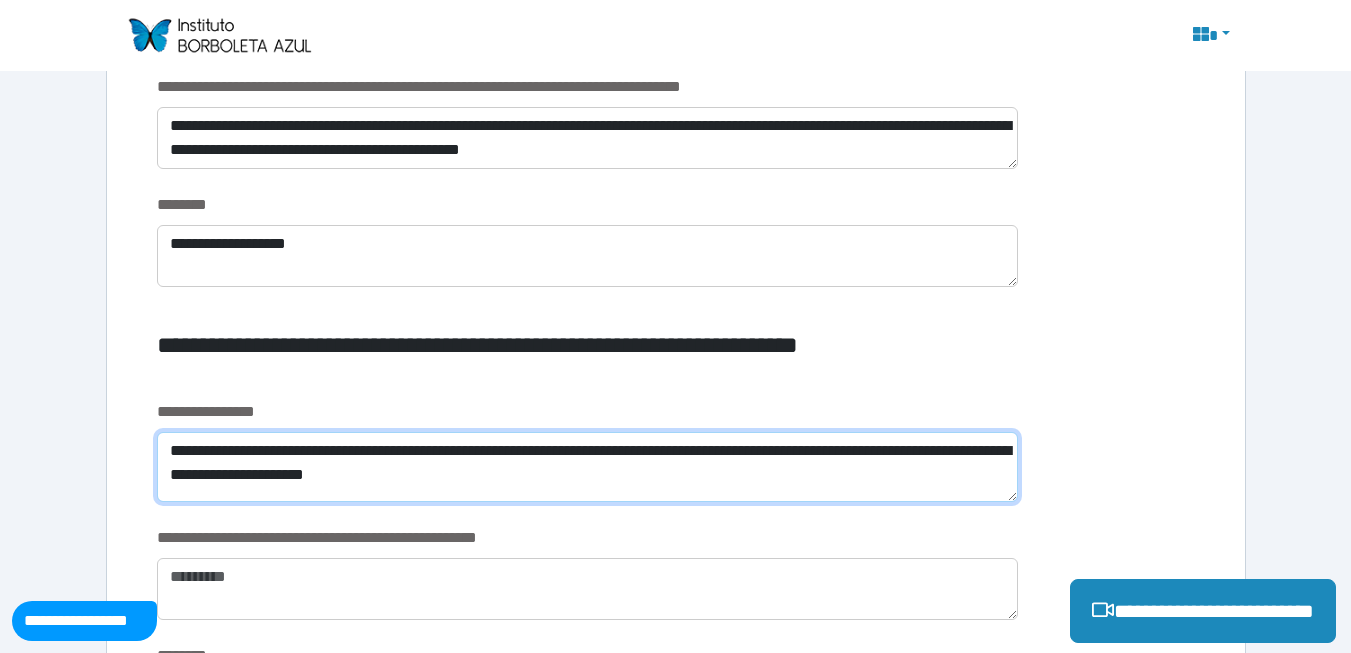 click on "**********" at bounding box center (587, 467) 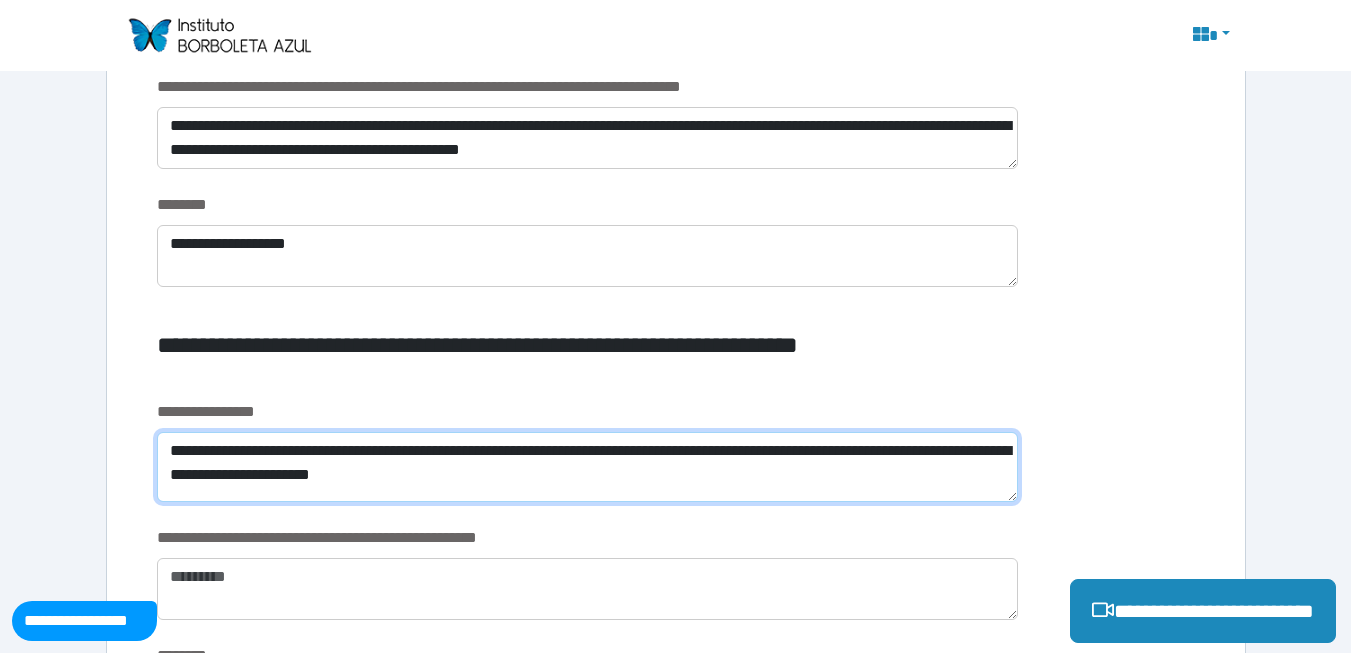 click on "**********" at bounding box center (587, 467) 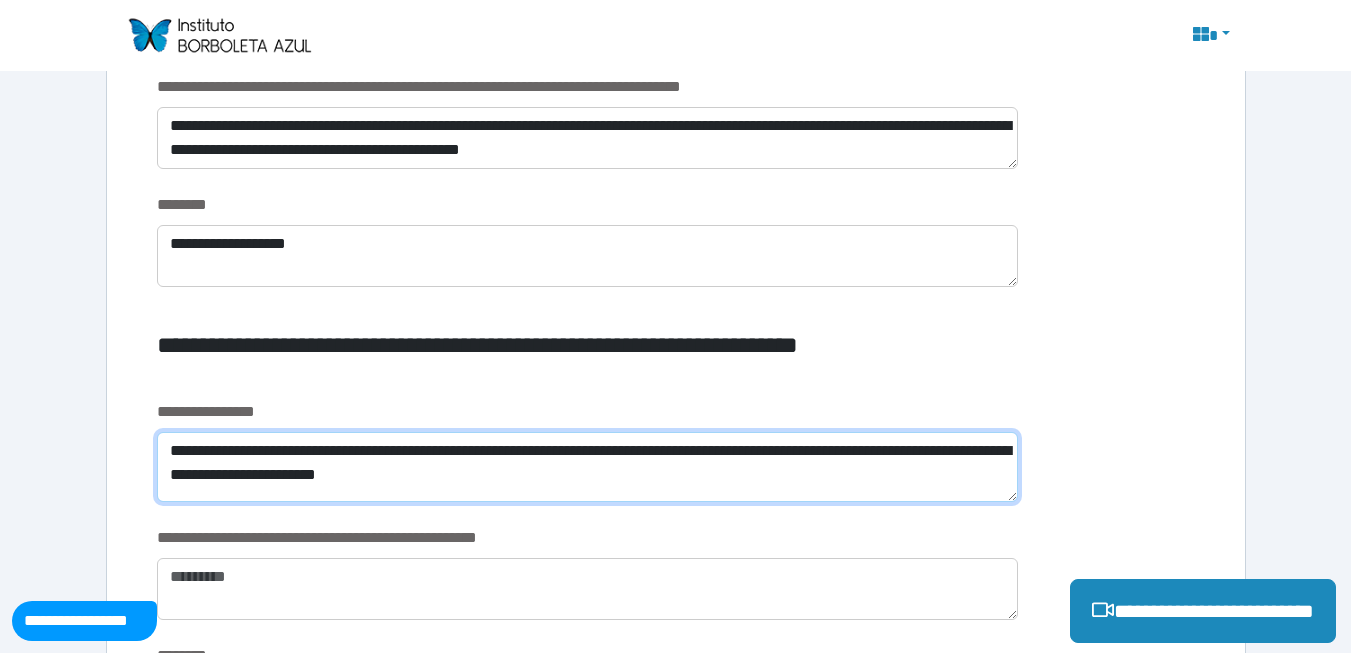 click on "**********" at bounding box center (587, 467) 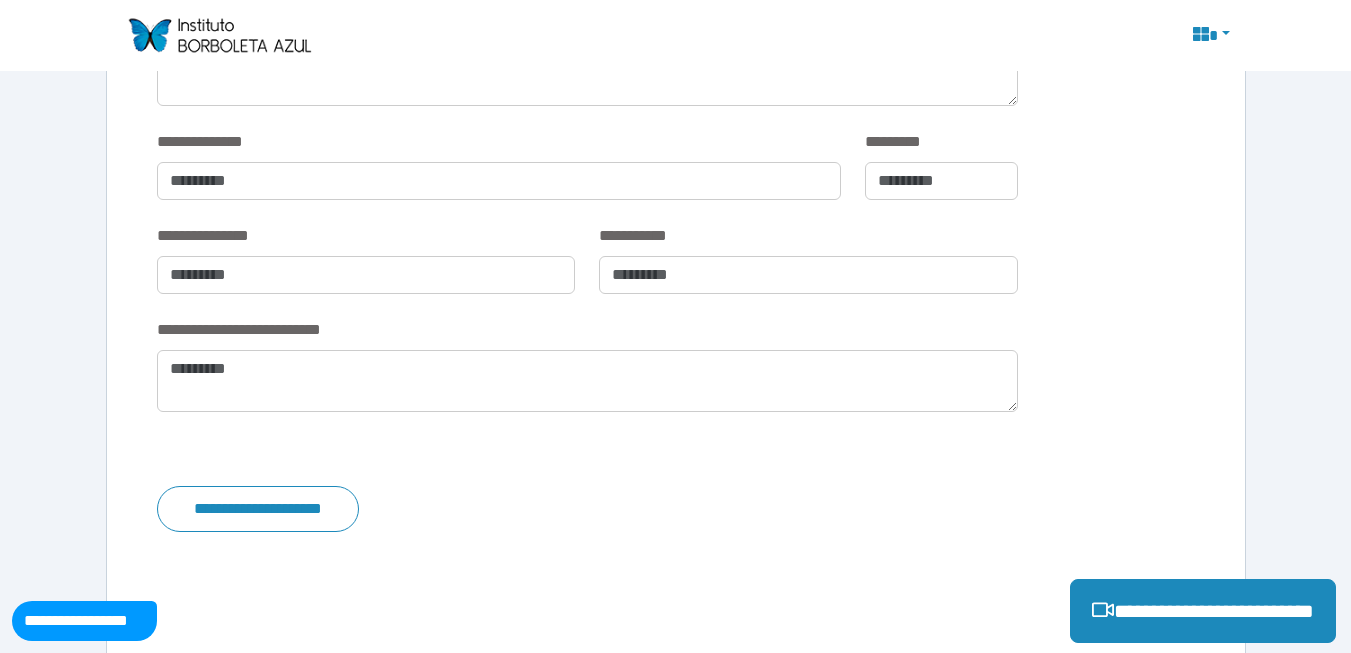 scroll, scrollTop: 3906, scrollLeft: 0, axis: vertical 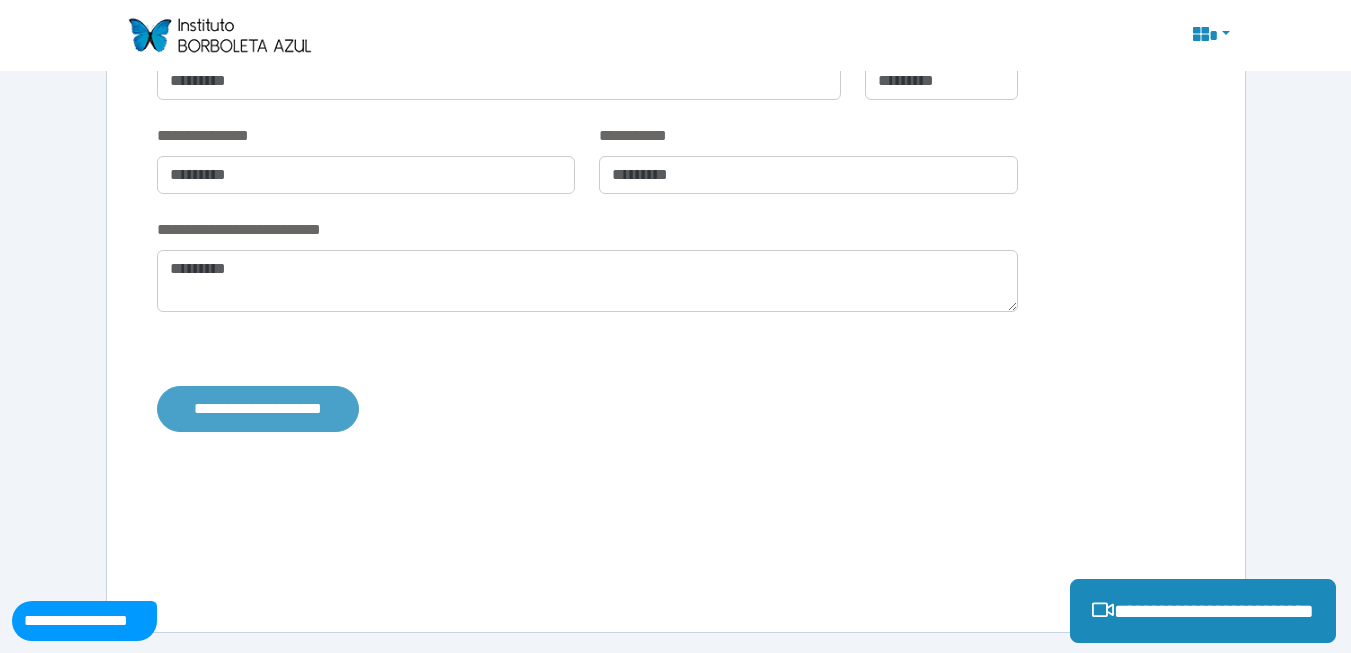 type on "**********" 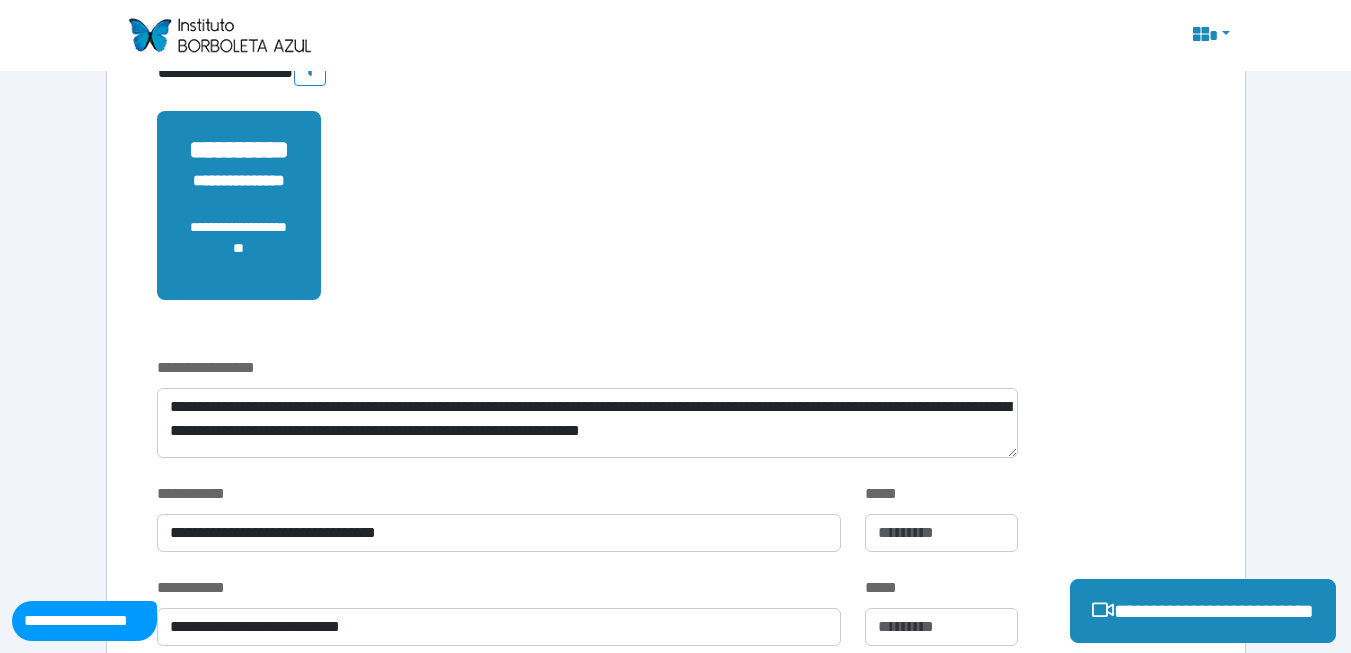 scroll, scrollTop: 400, scrollLeft: 0, axis: vertical 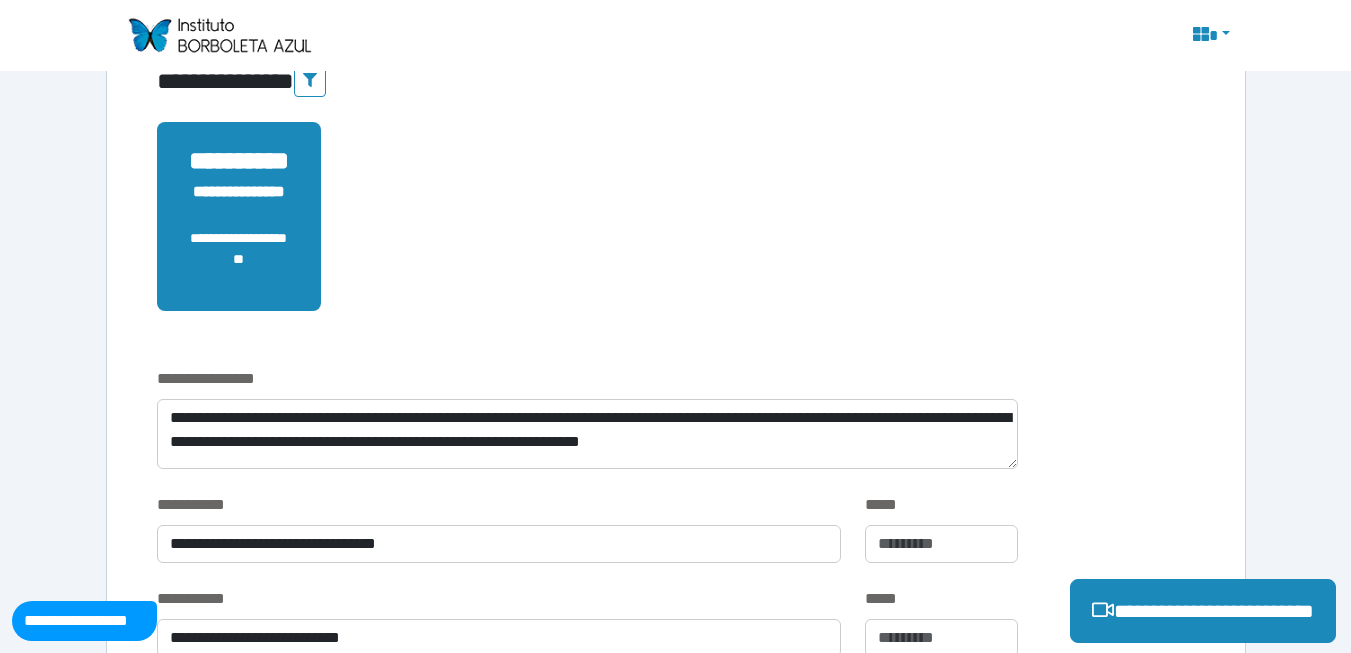 click on "**********" at bounding box center (239, 259) 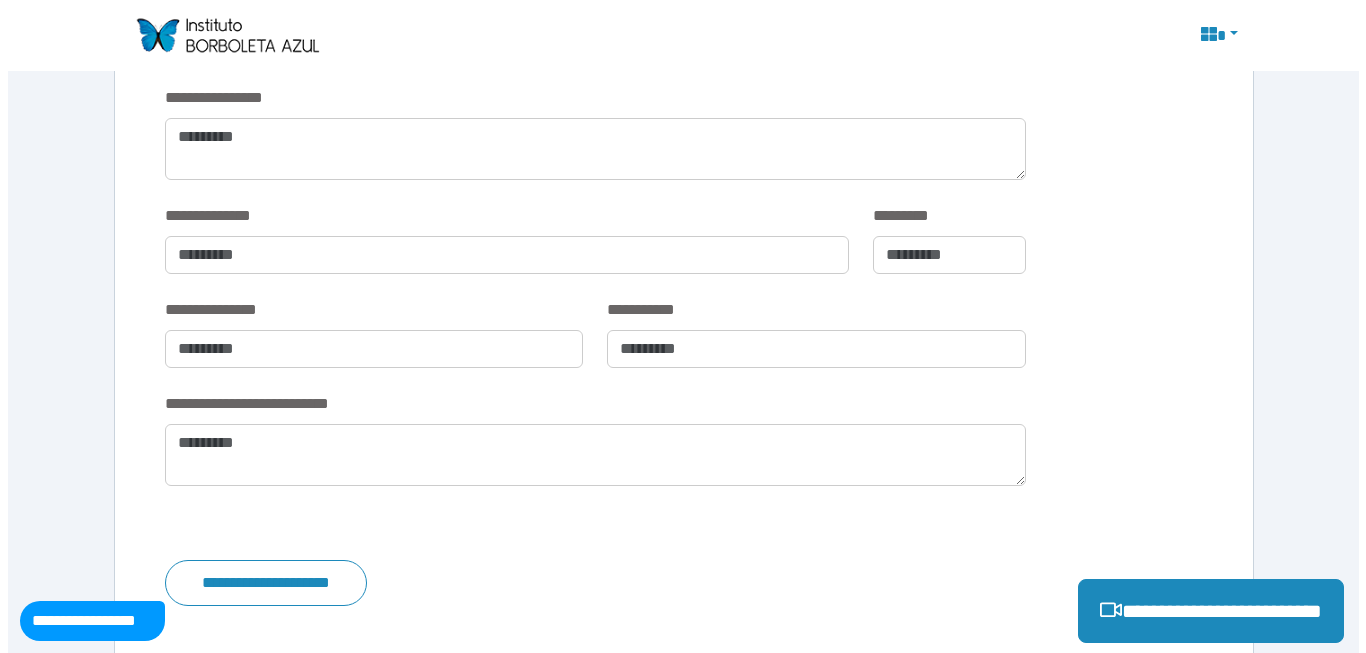 scroll, scrollTop: 3906, scrollLeft: 0, axis: vertical 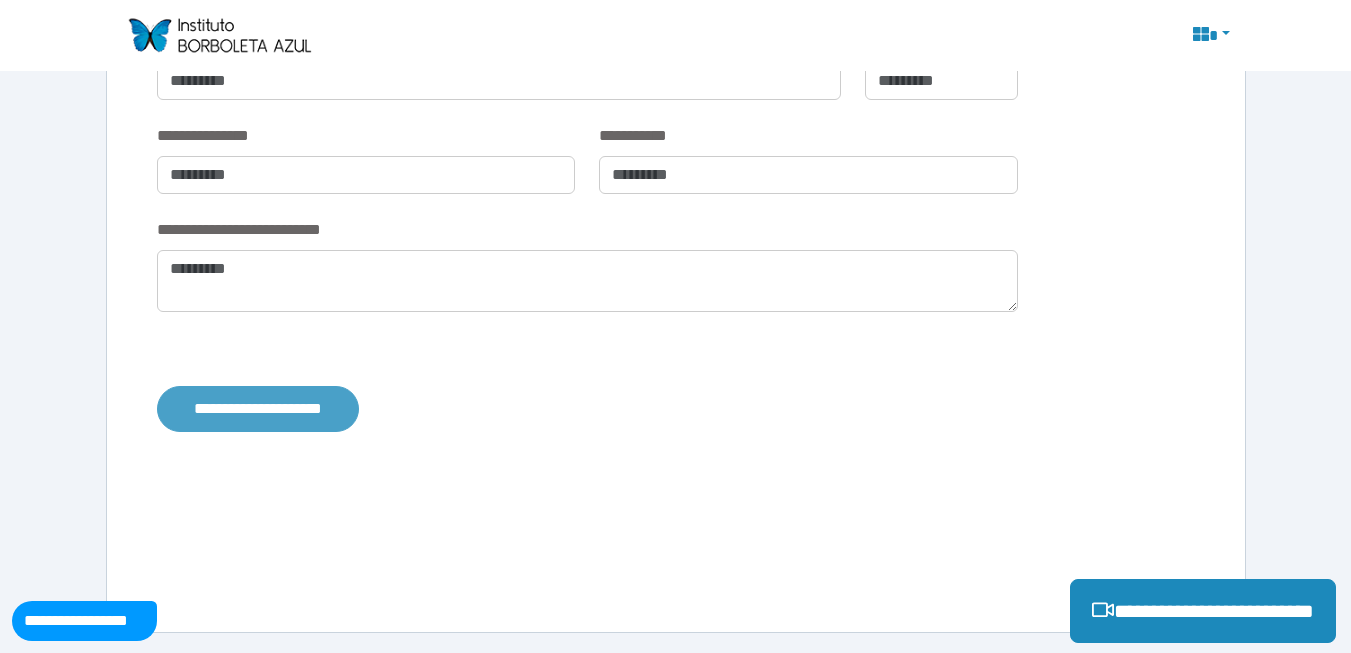 click on "**********" at bounding box center [258, 409] 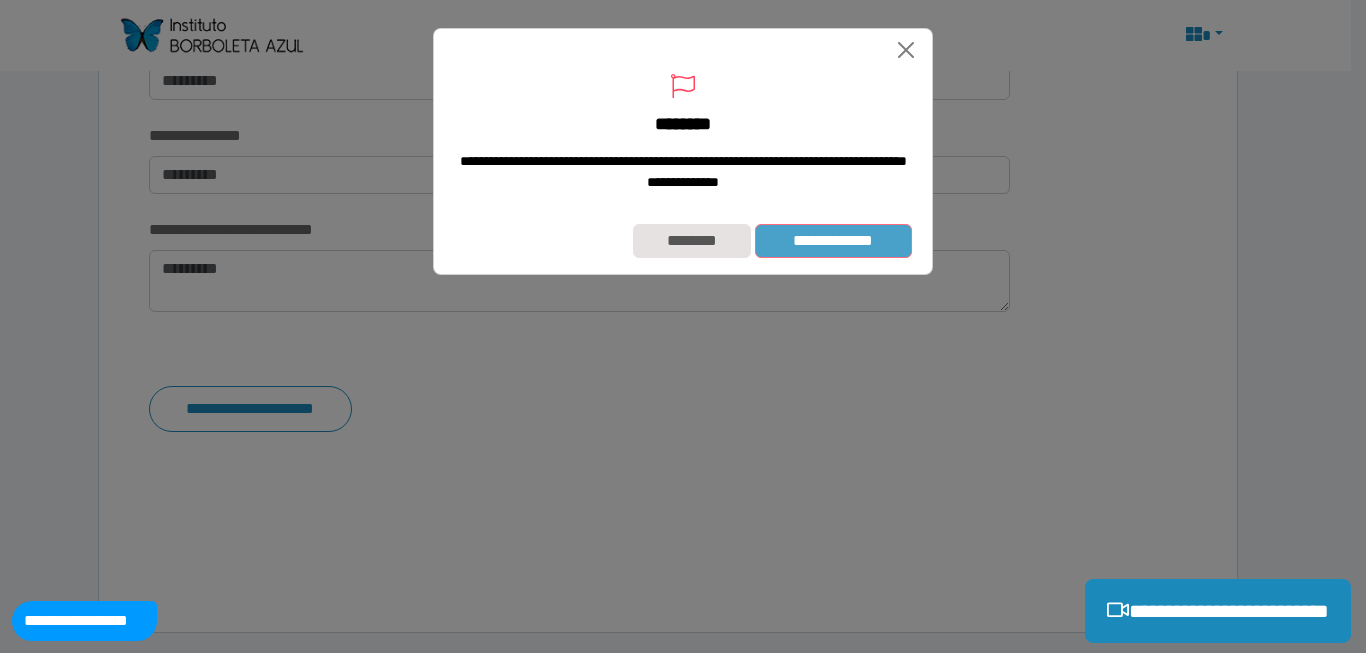 click on "**********" at bounding box center (833, 241) 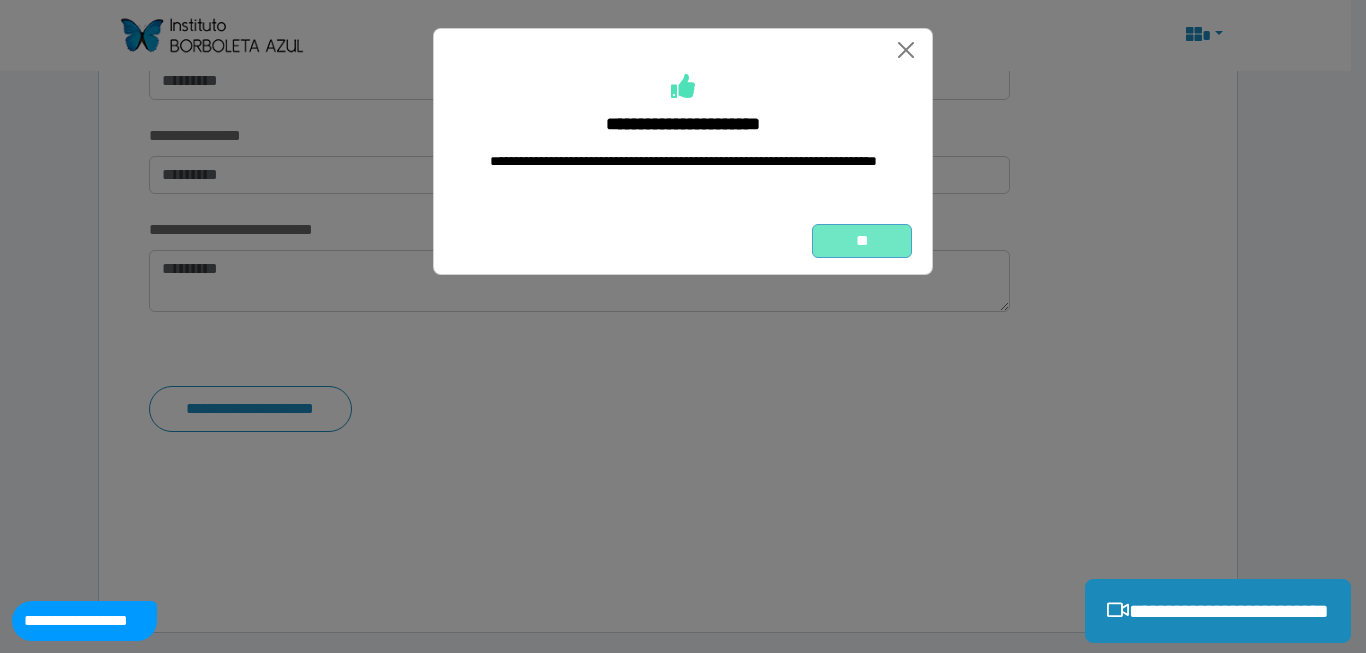 click on "**" at bounding box center [862, 241] 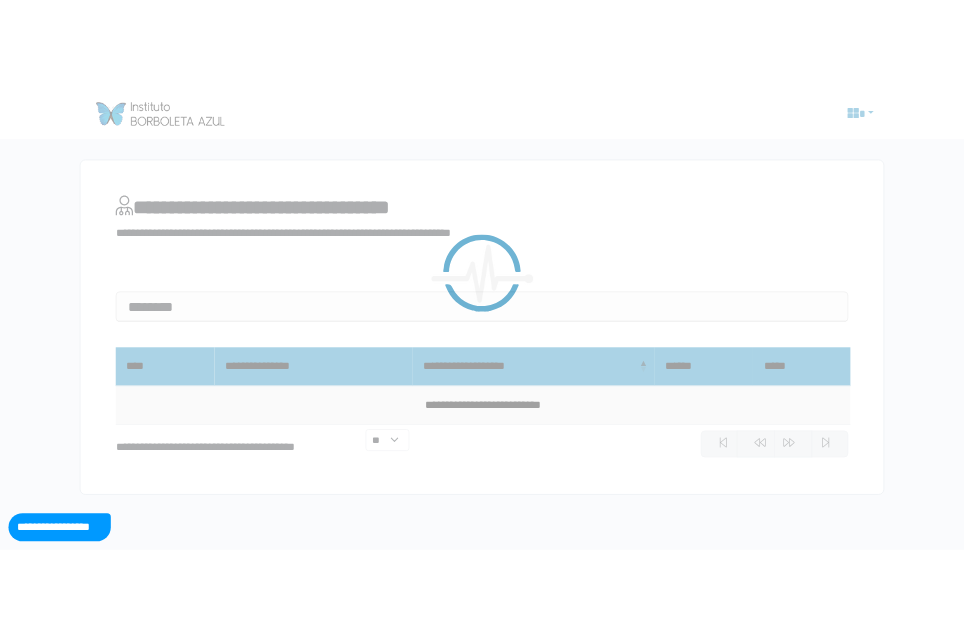 scroll, scrollTop: 0, scrollLeft: 0, axis: both 